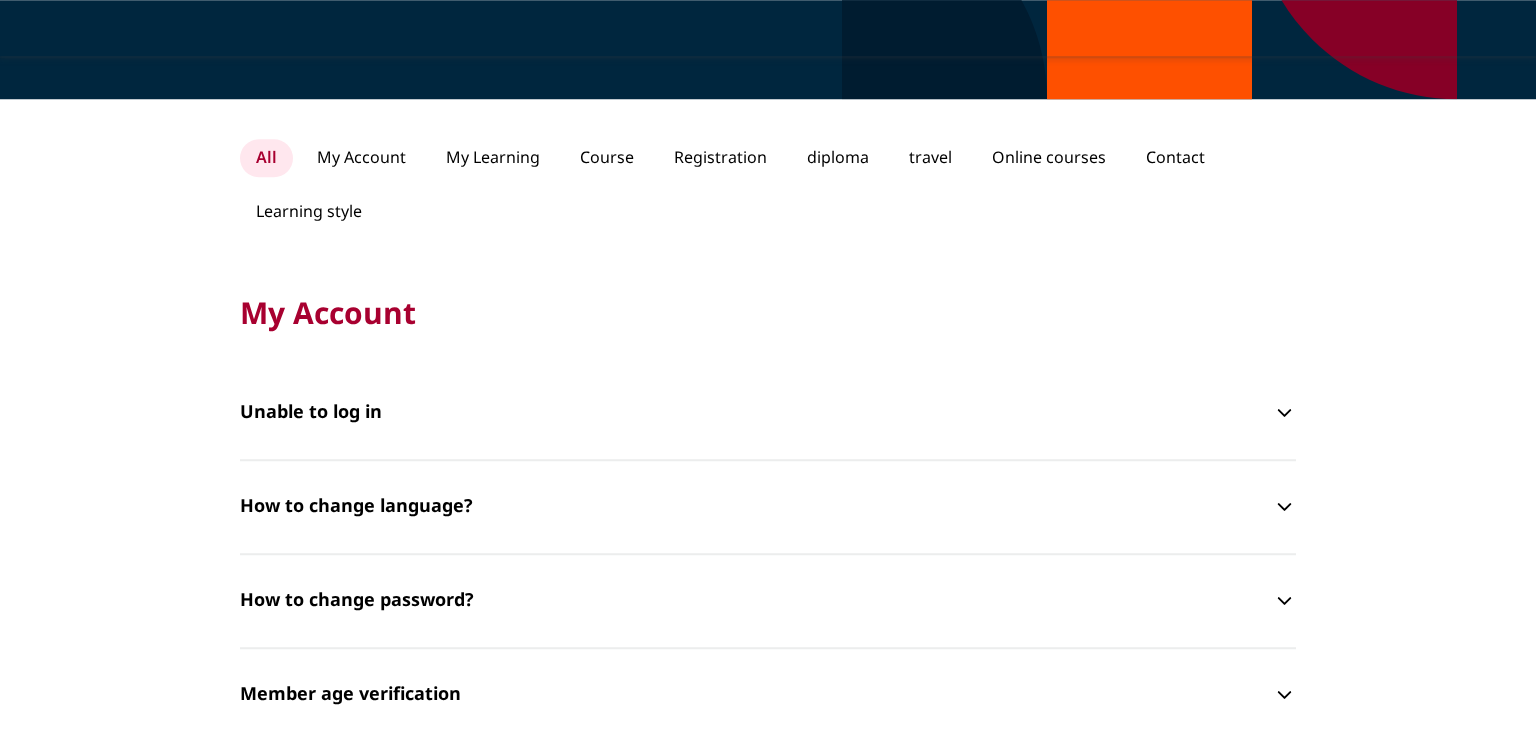 scroll, scrollTop: 365, scrollLeft: 0, axis: vertical 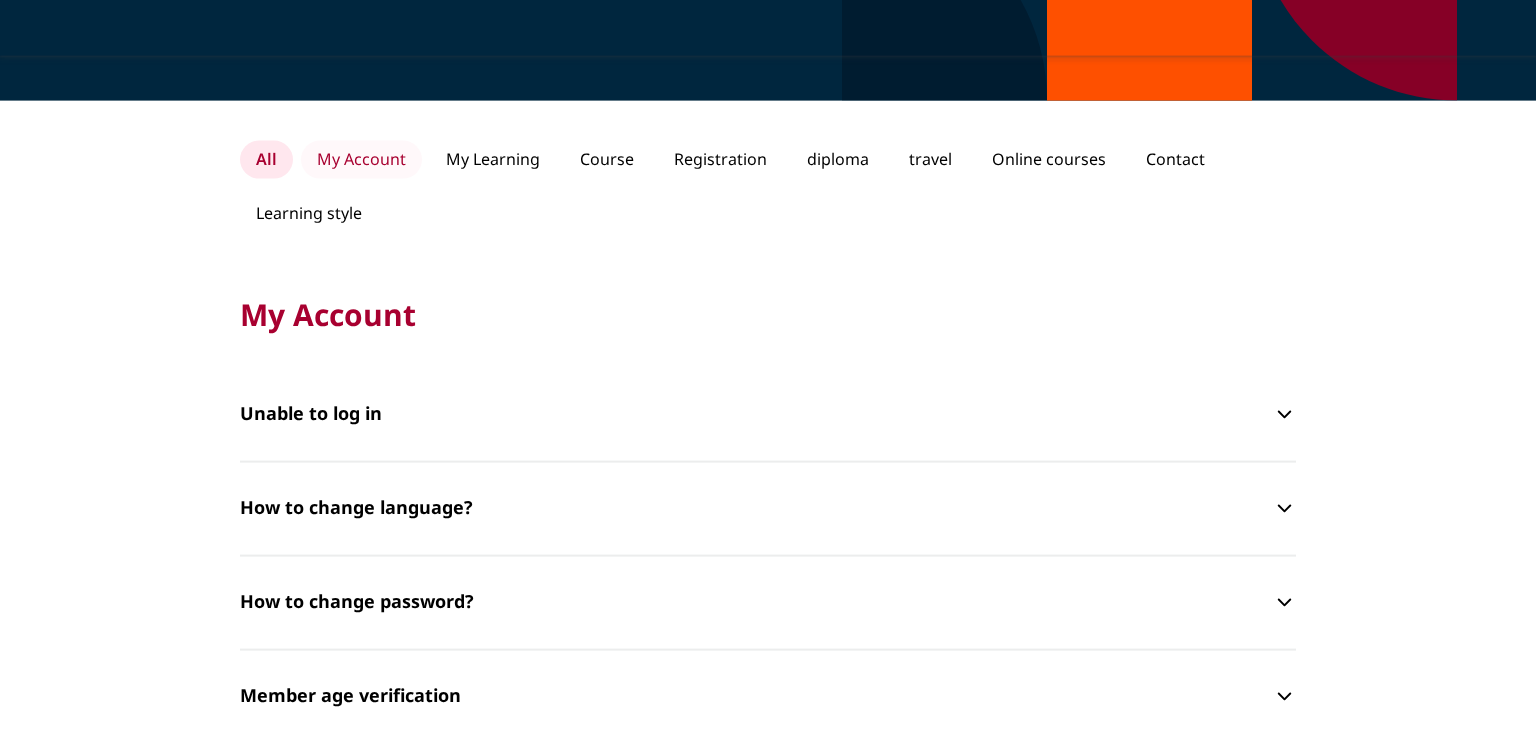 click on "My Account" at bounding box center [361, 160] 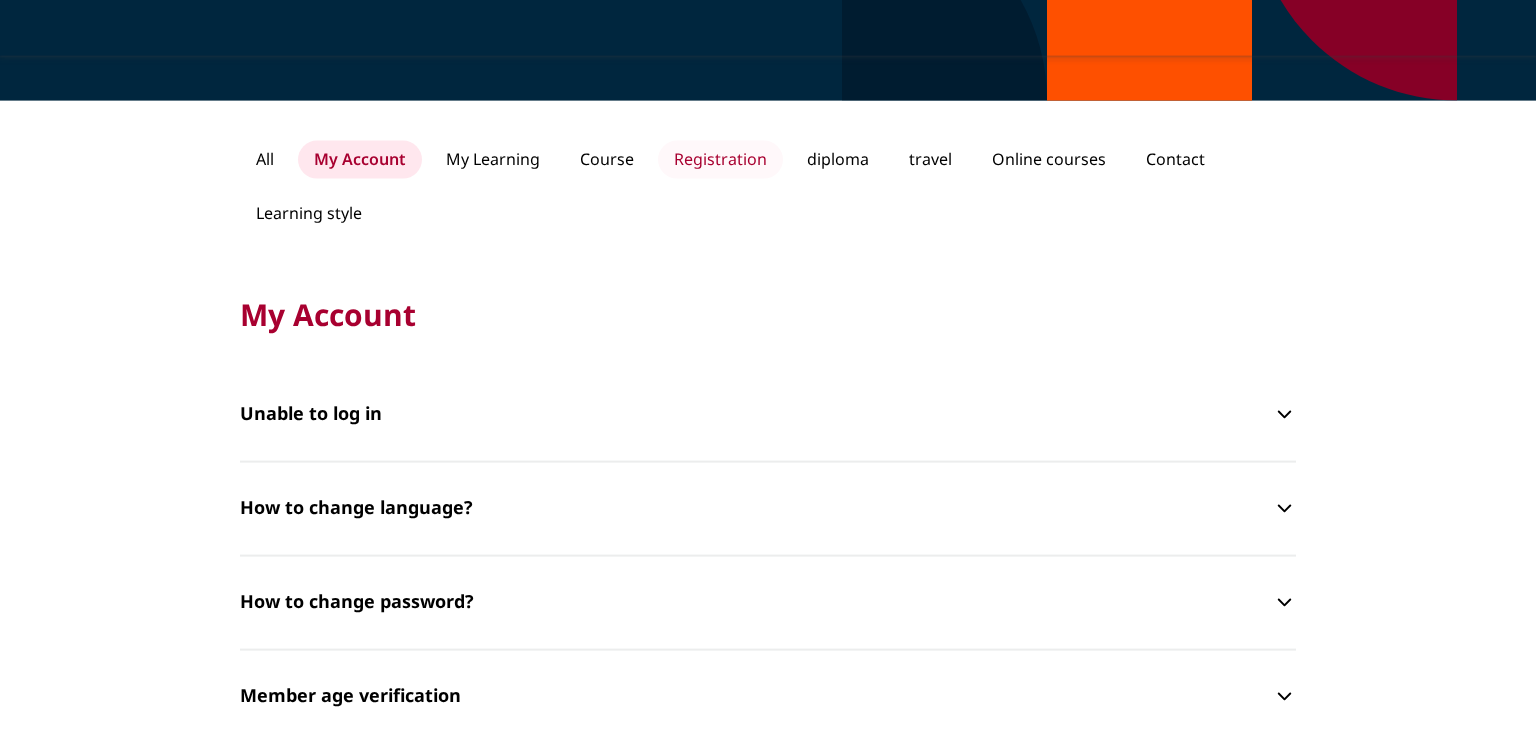 click on "Registration" at bounding box center [720, 160] 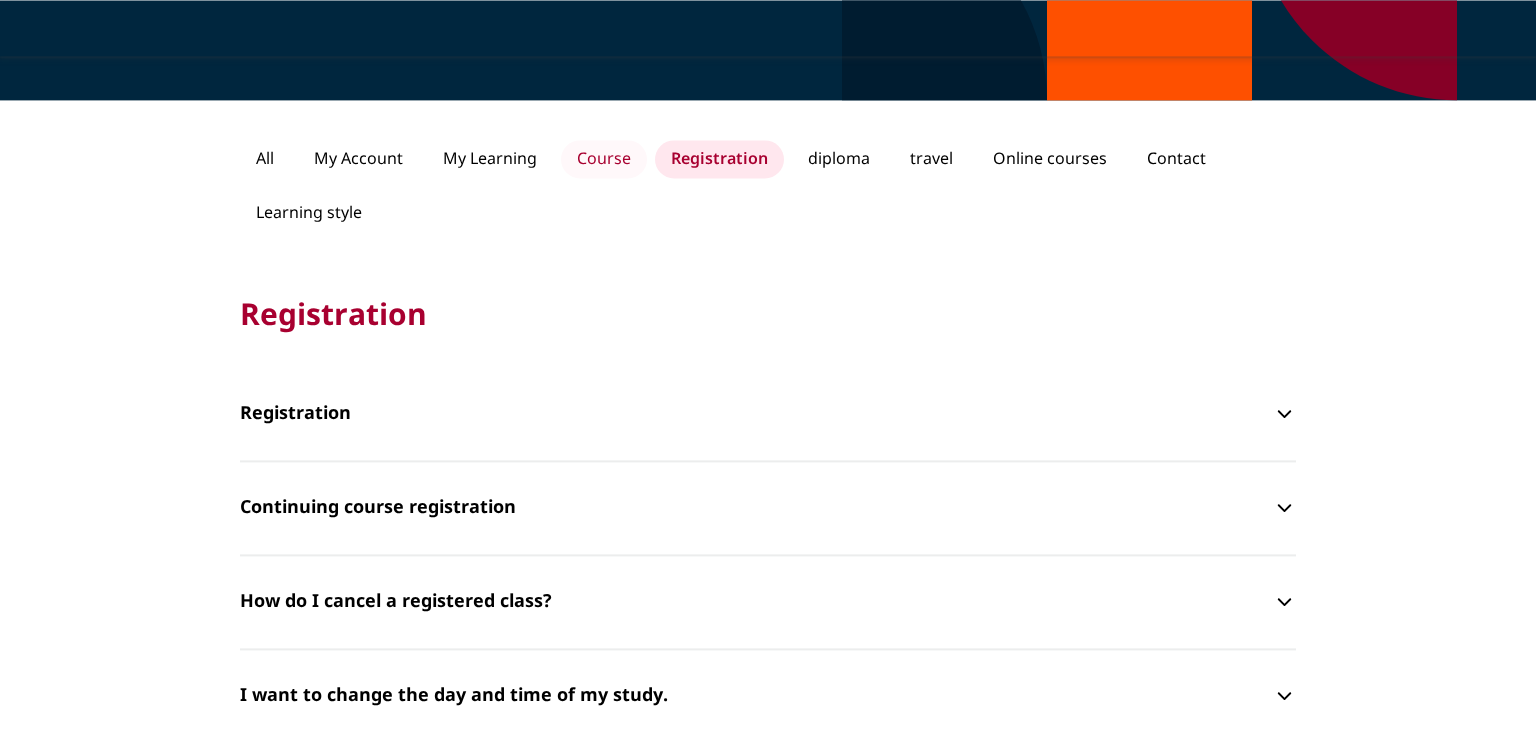 scroll, scrollTop: 365, scrollLeft: 0, axis: vertical 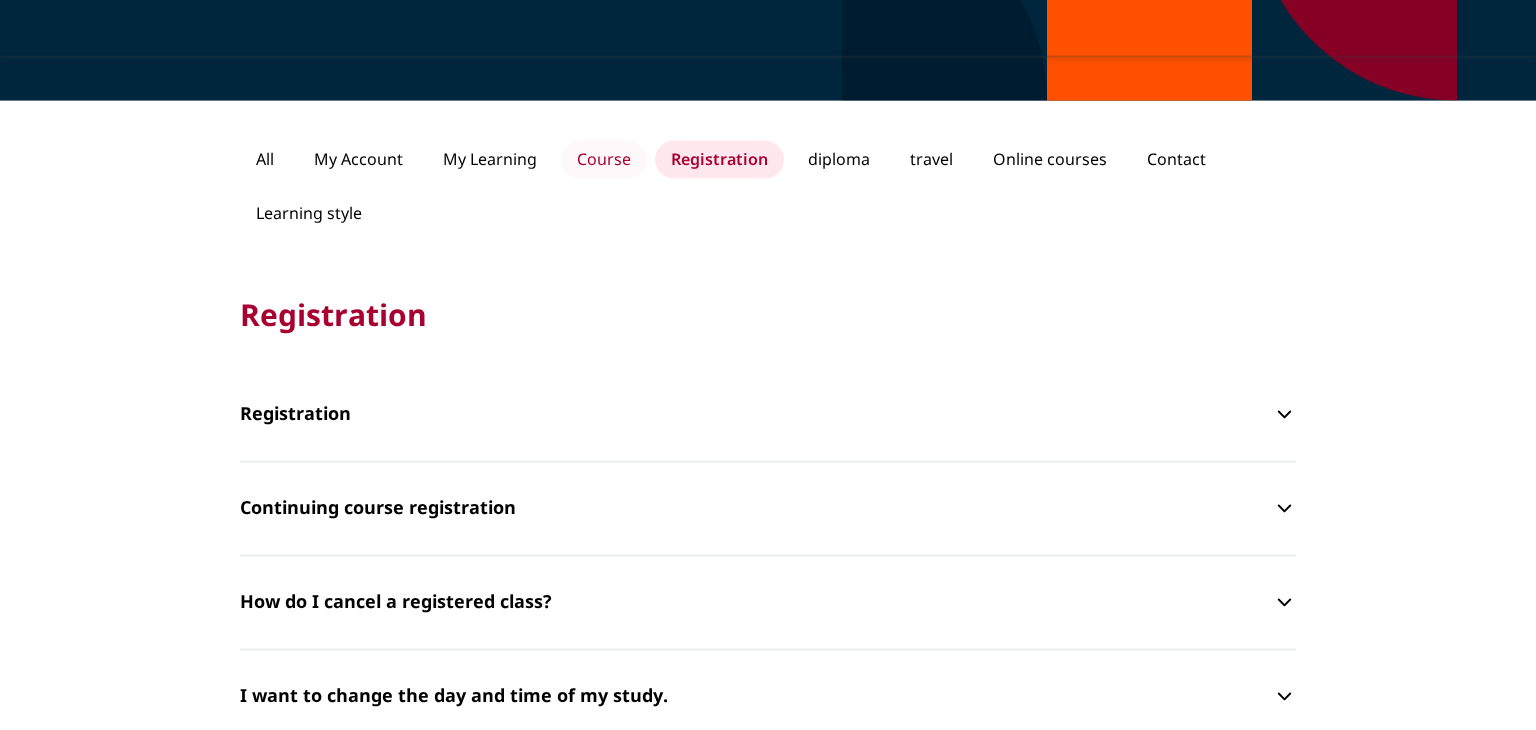 click on "Course" at bounding box center (604, 160) 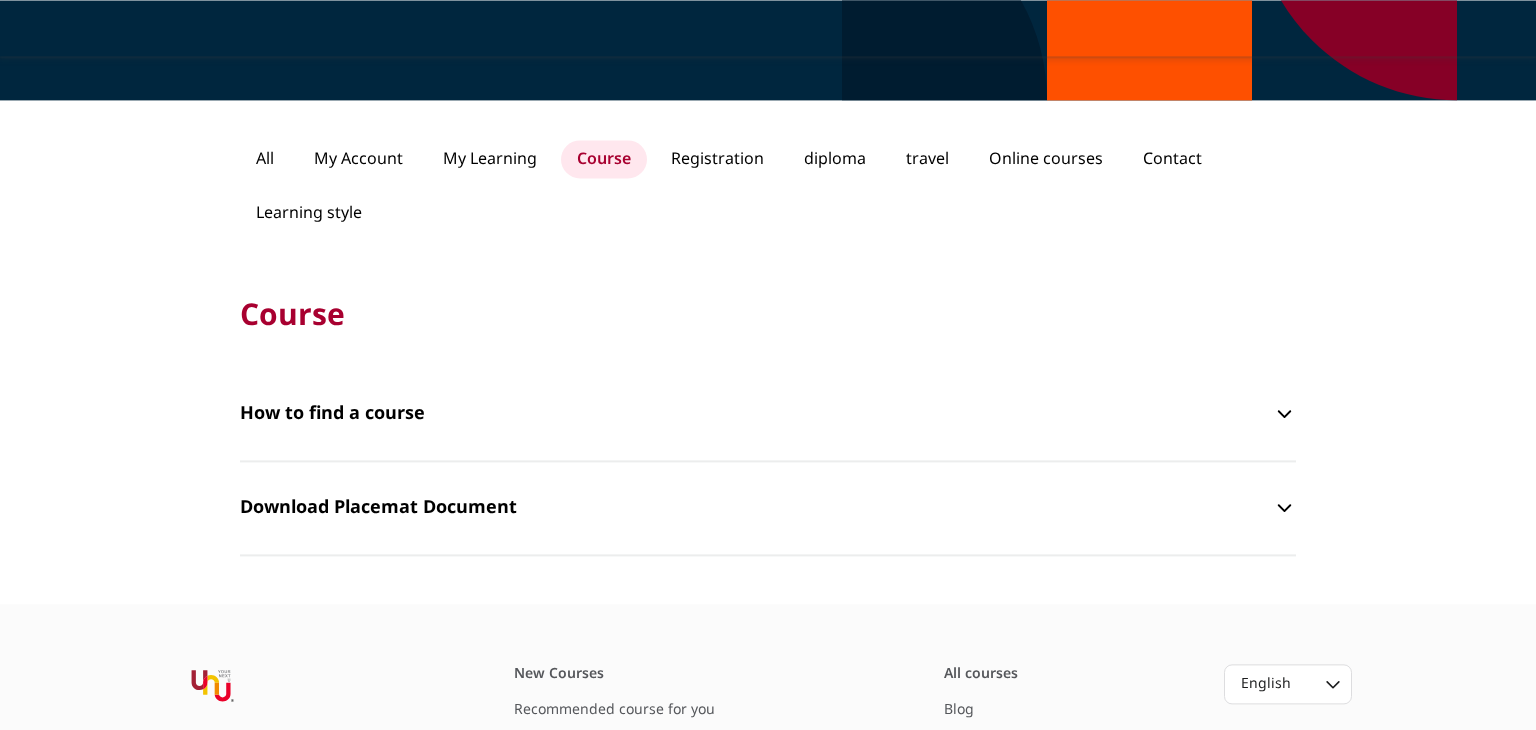 click on "How to find a course" at bounding box center (332, 413) 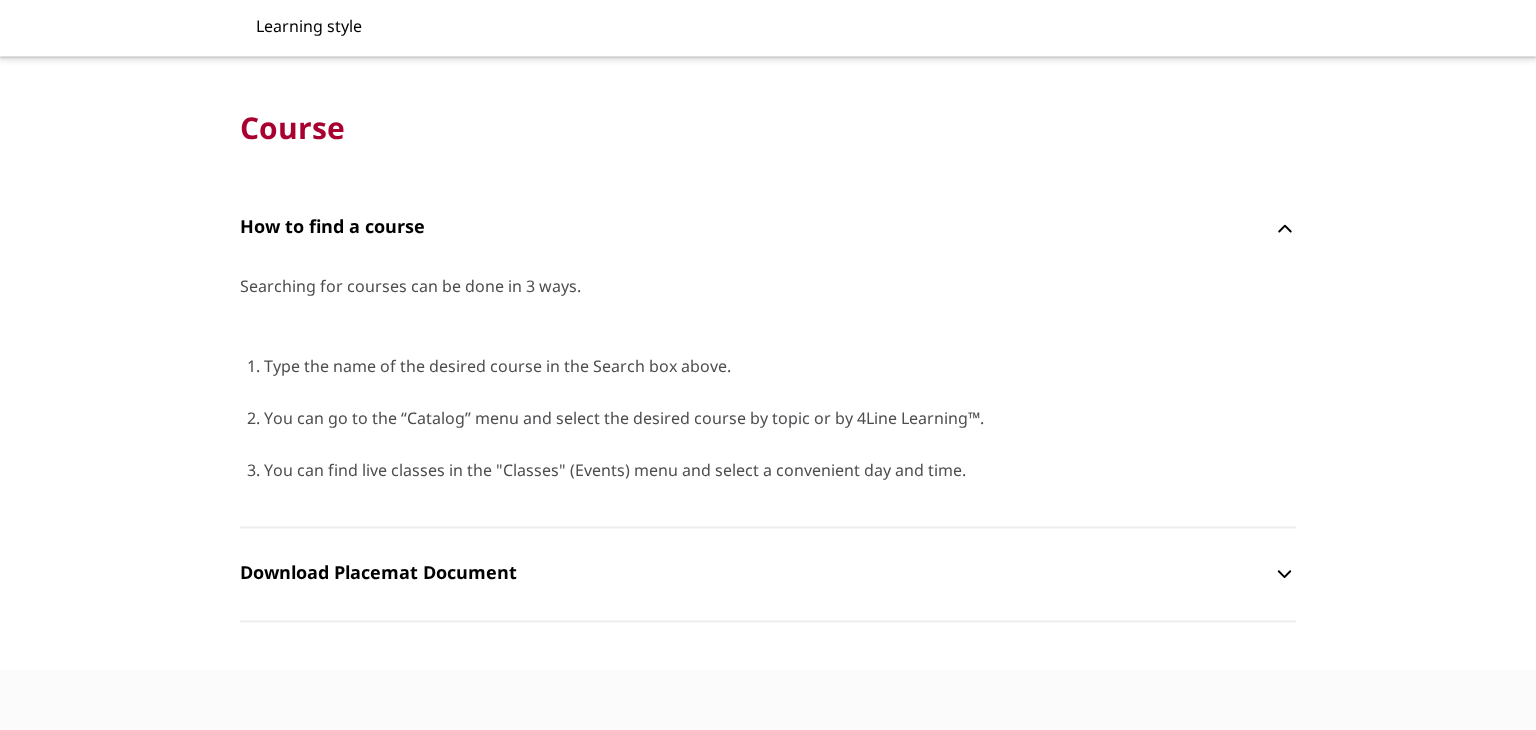 scroll, scrollTop: 552, scrollLeft: 0, axis: vertical 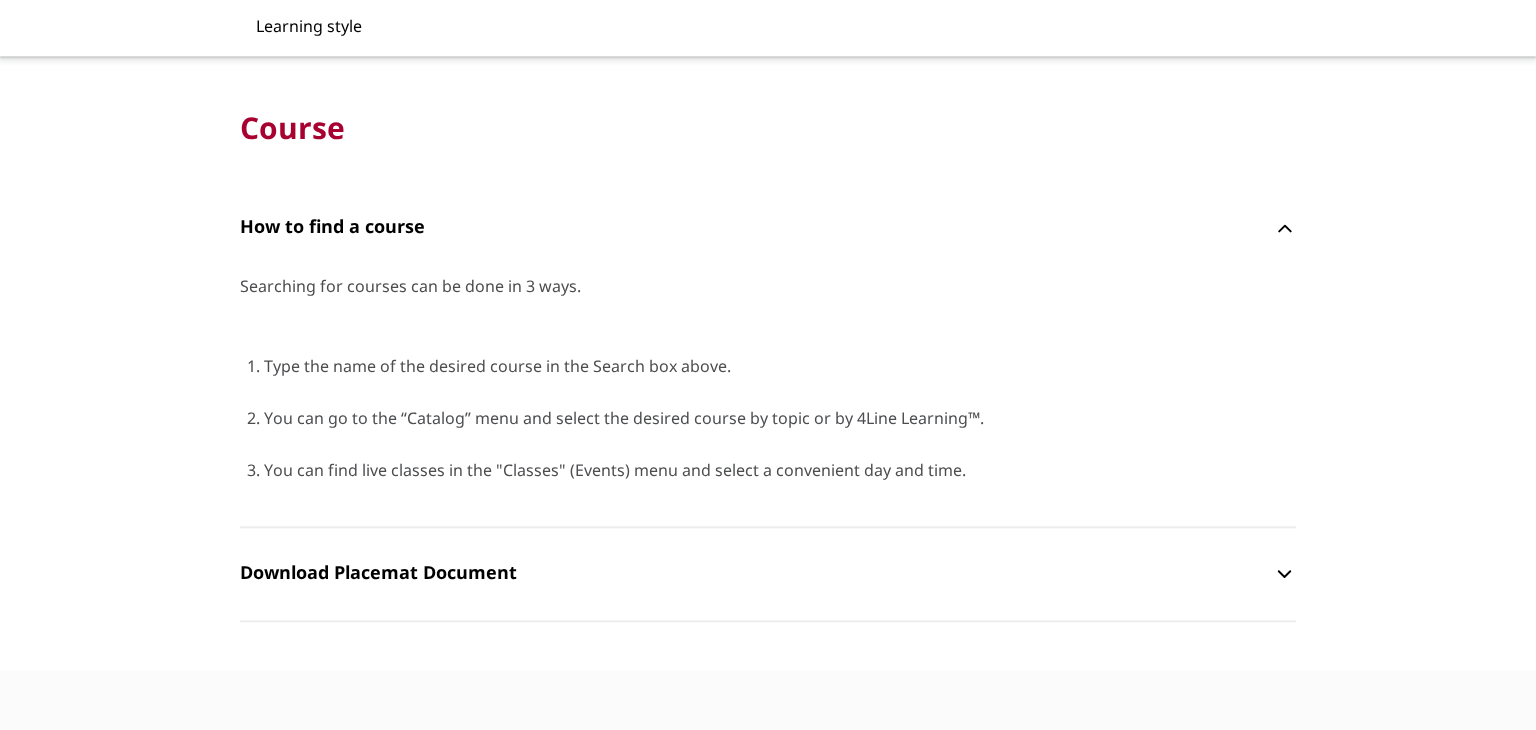 click on "Download Placemat Document" at bounding box center [378, 573] 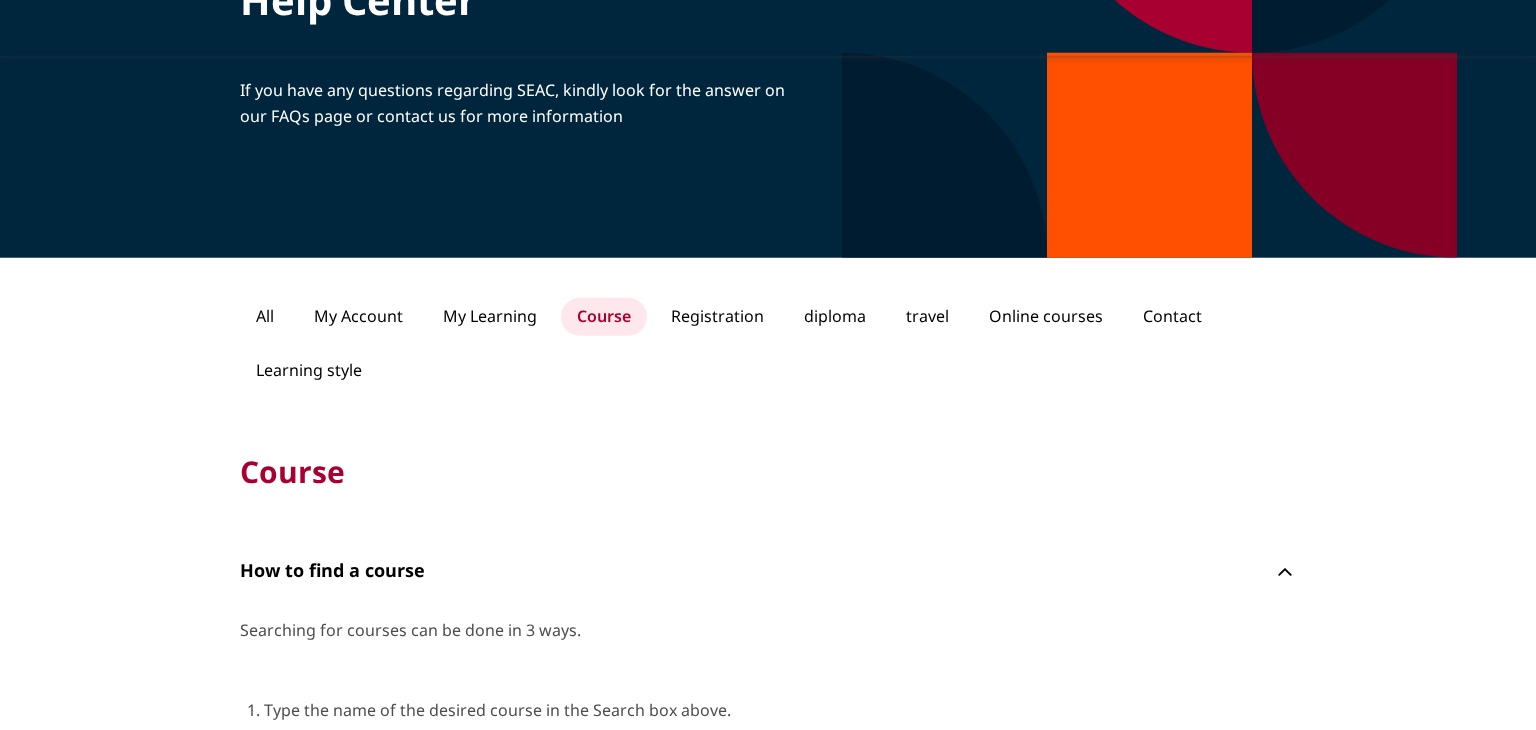 scroll, scrollTop: 236, scrollLeft: 0, axis: vertical 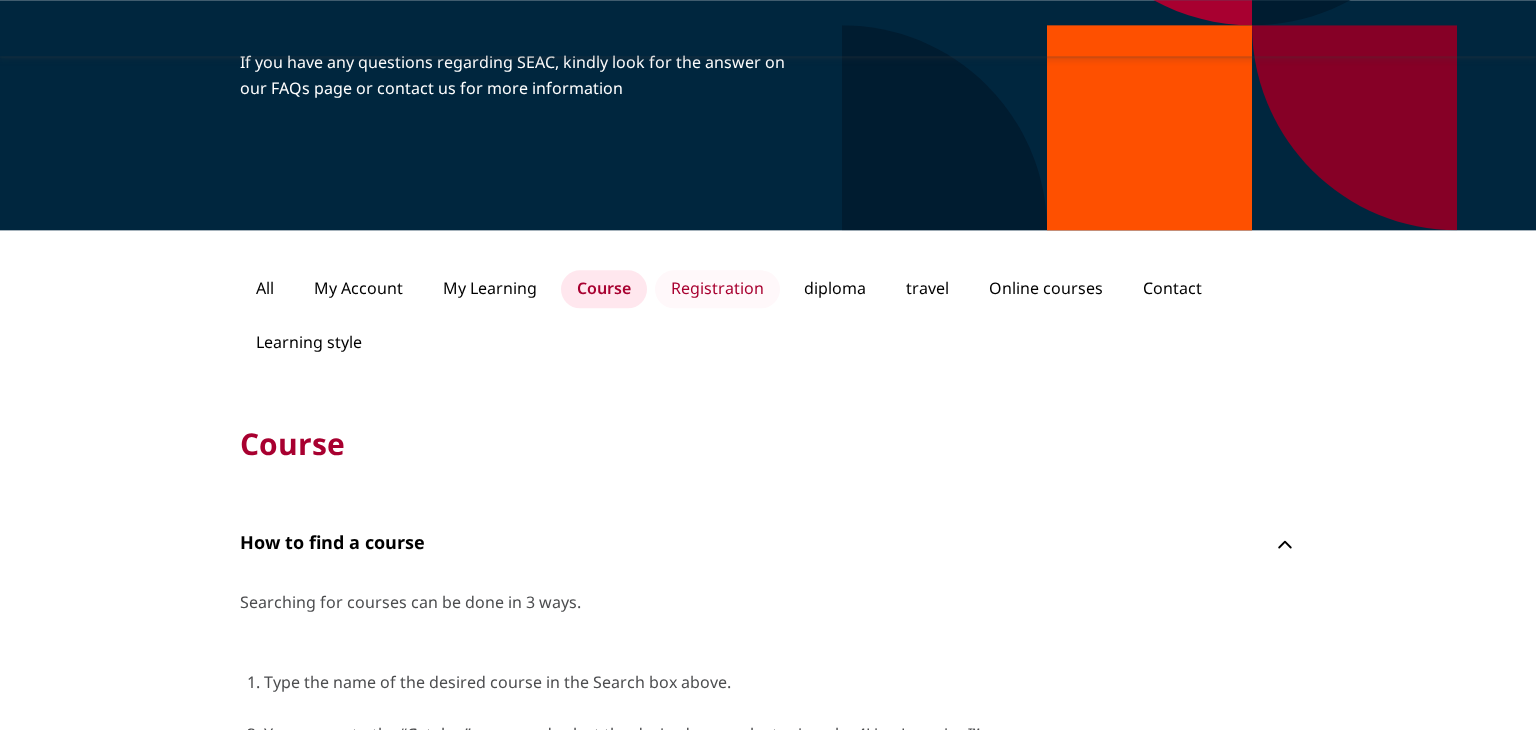 click on "Registration" at bounding box center (717, 289) 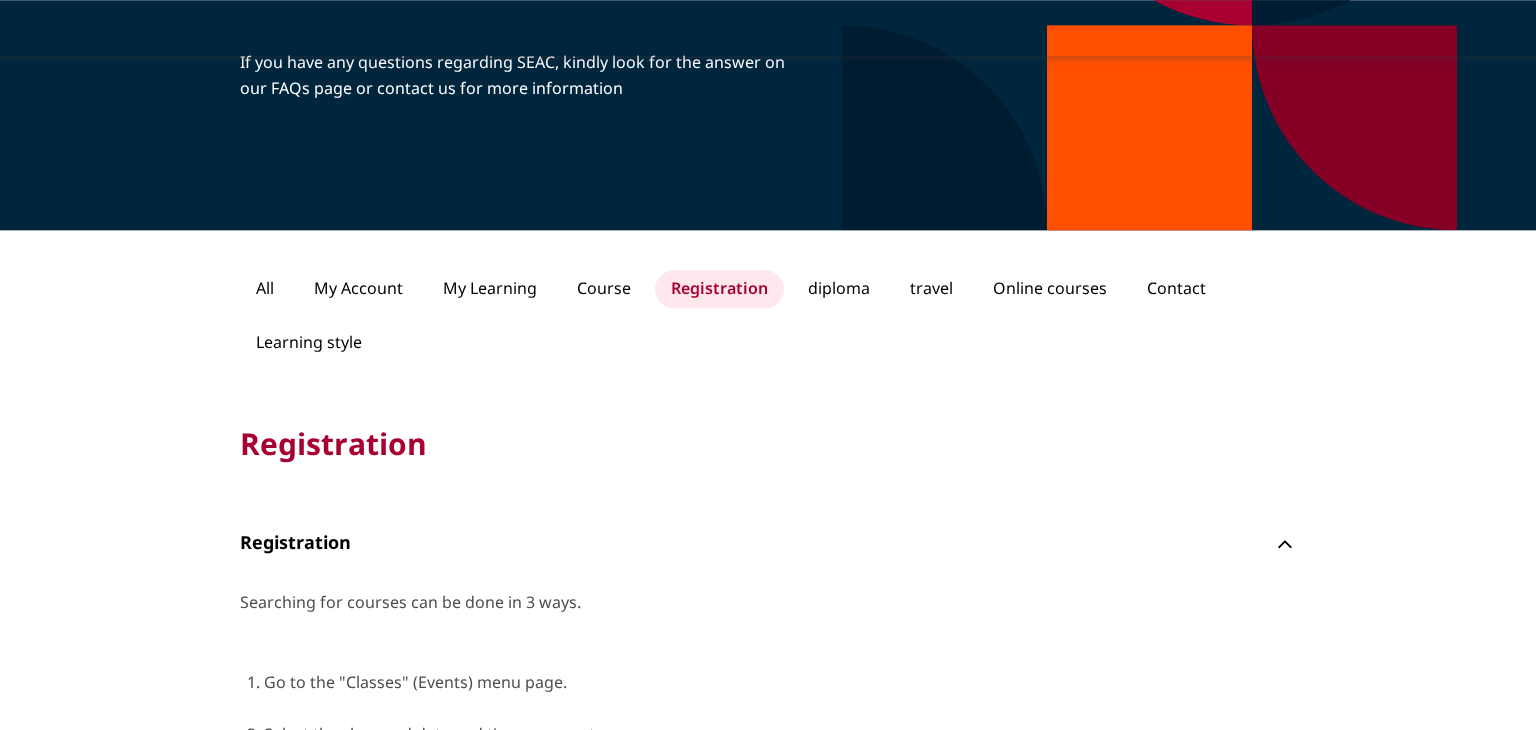 click on "All My Account My Learning Course Registration diploma travel Online courses Contact Learning style" at bounding box center [768, 316] 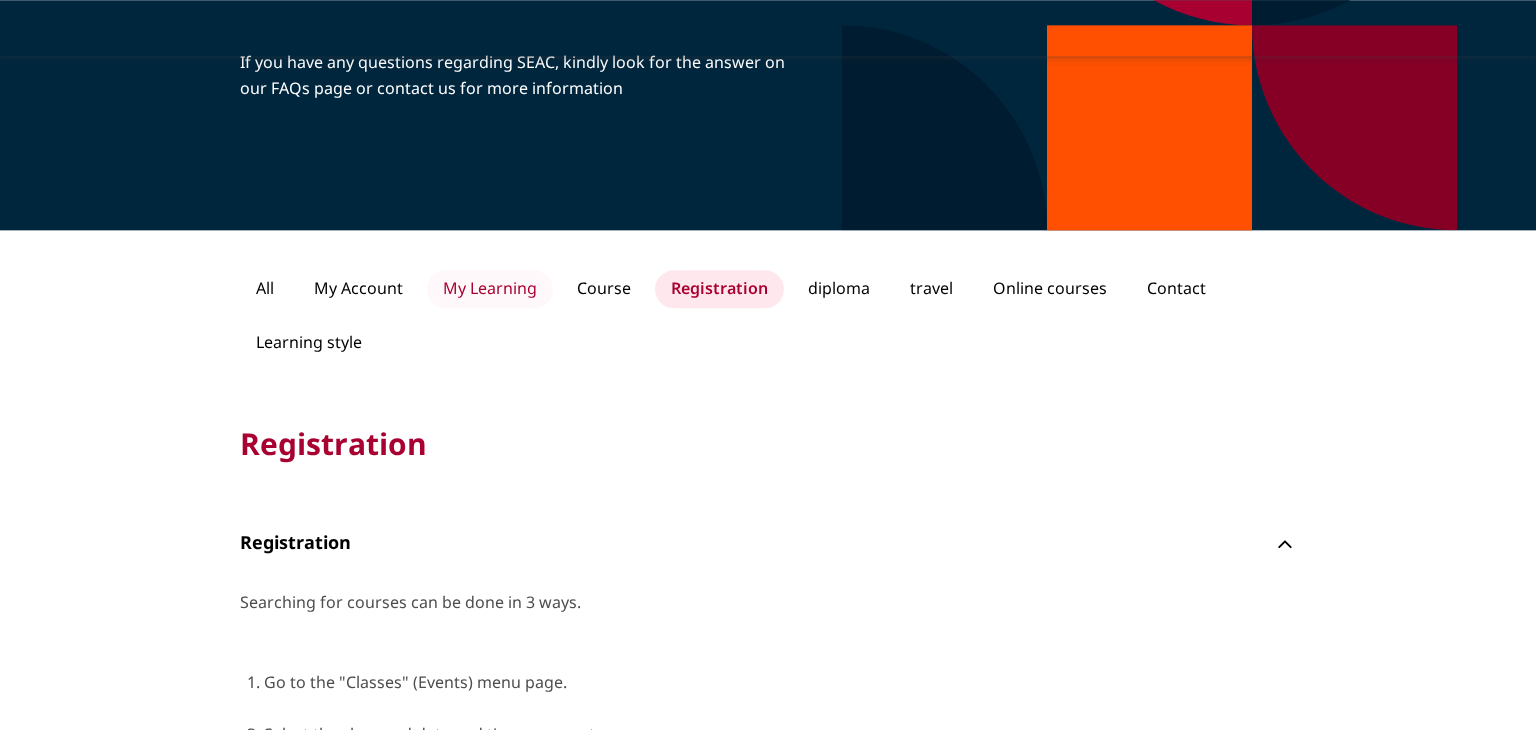 click on "My Learning" at bounding box center (490, 289) 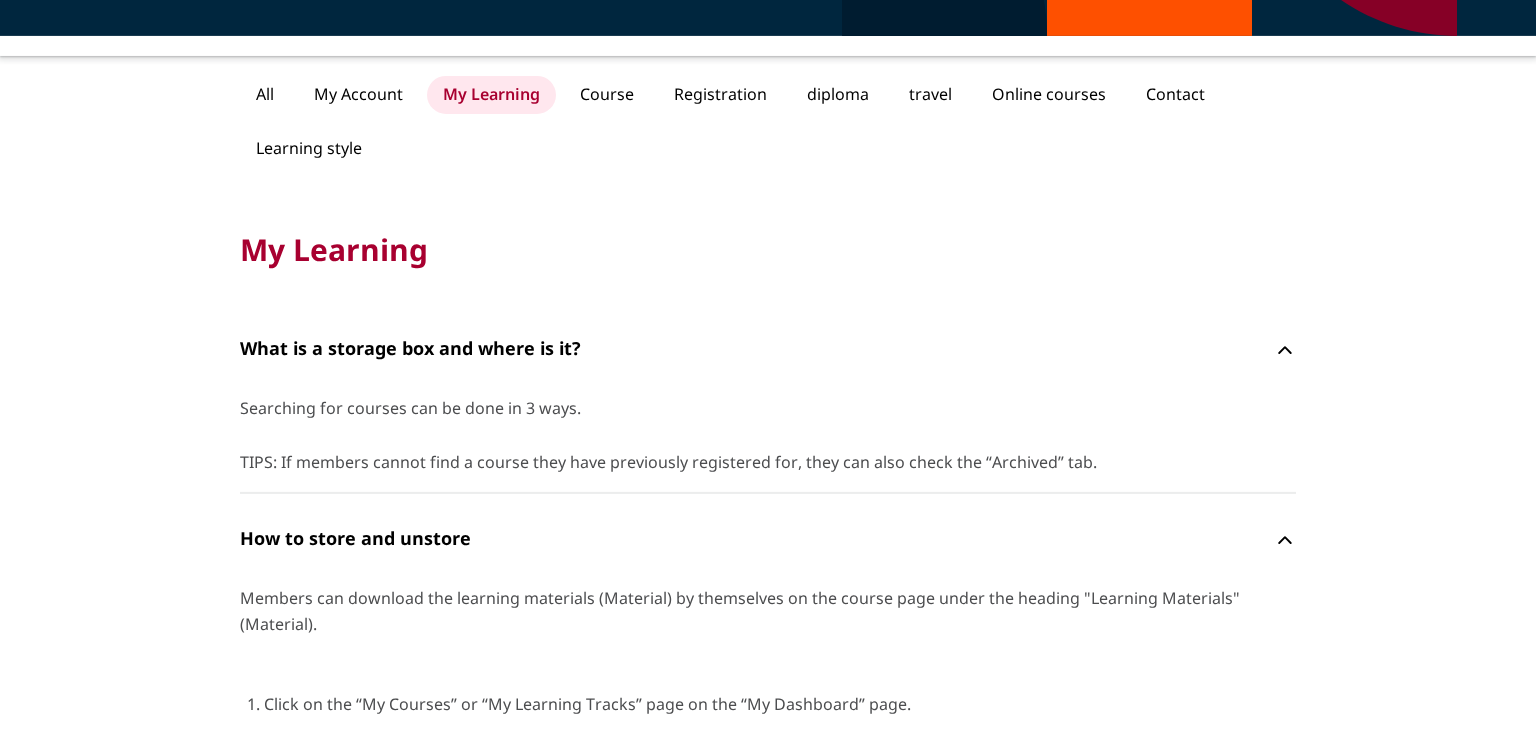 scroll, scrollTop: 273, scrollLeft: 0, axis: vertical 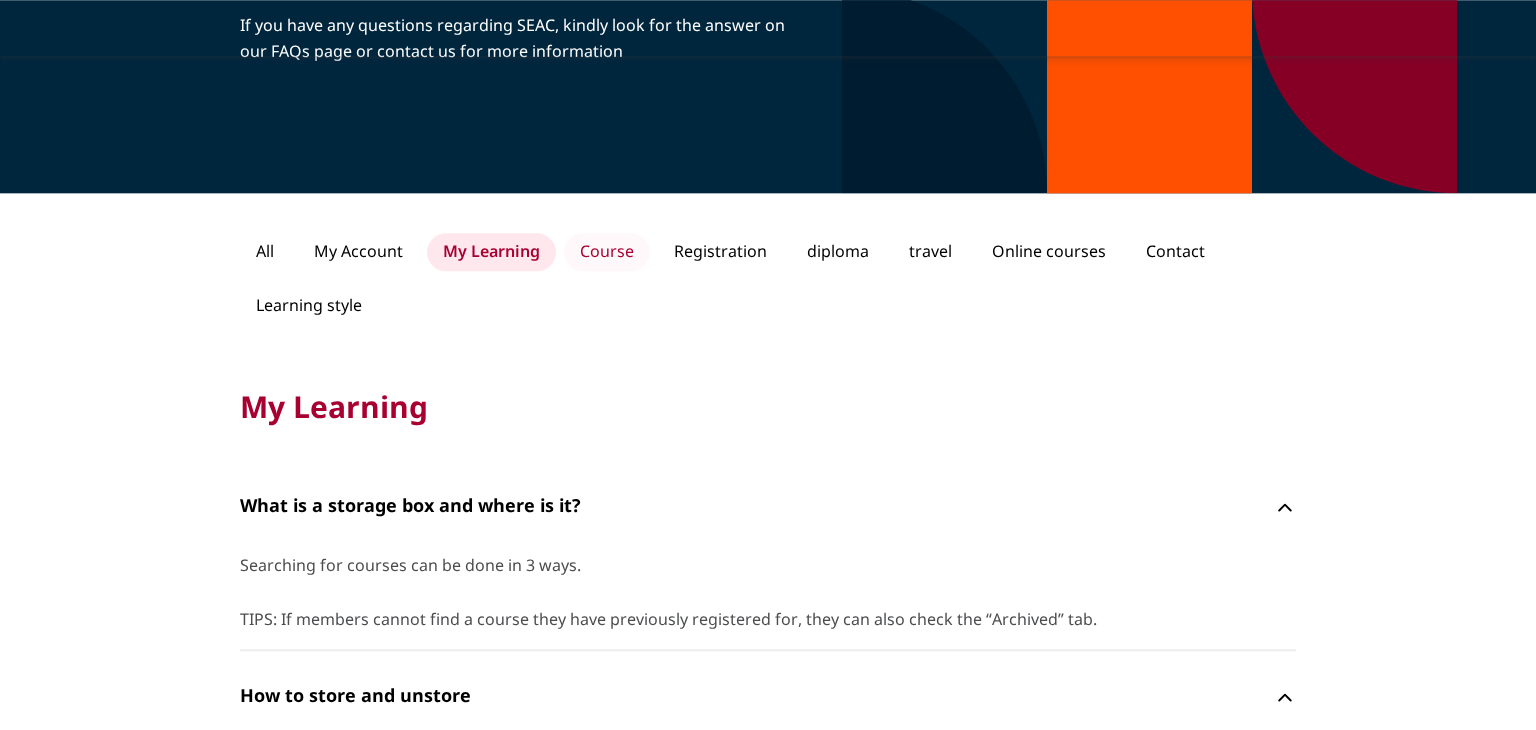 click on "Course" at bounding box center [607, 252] 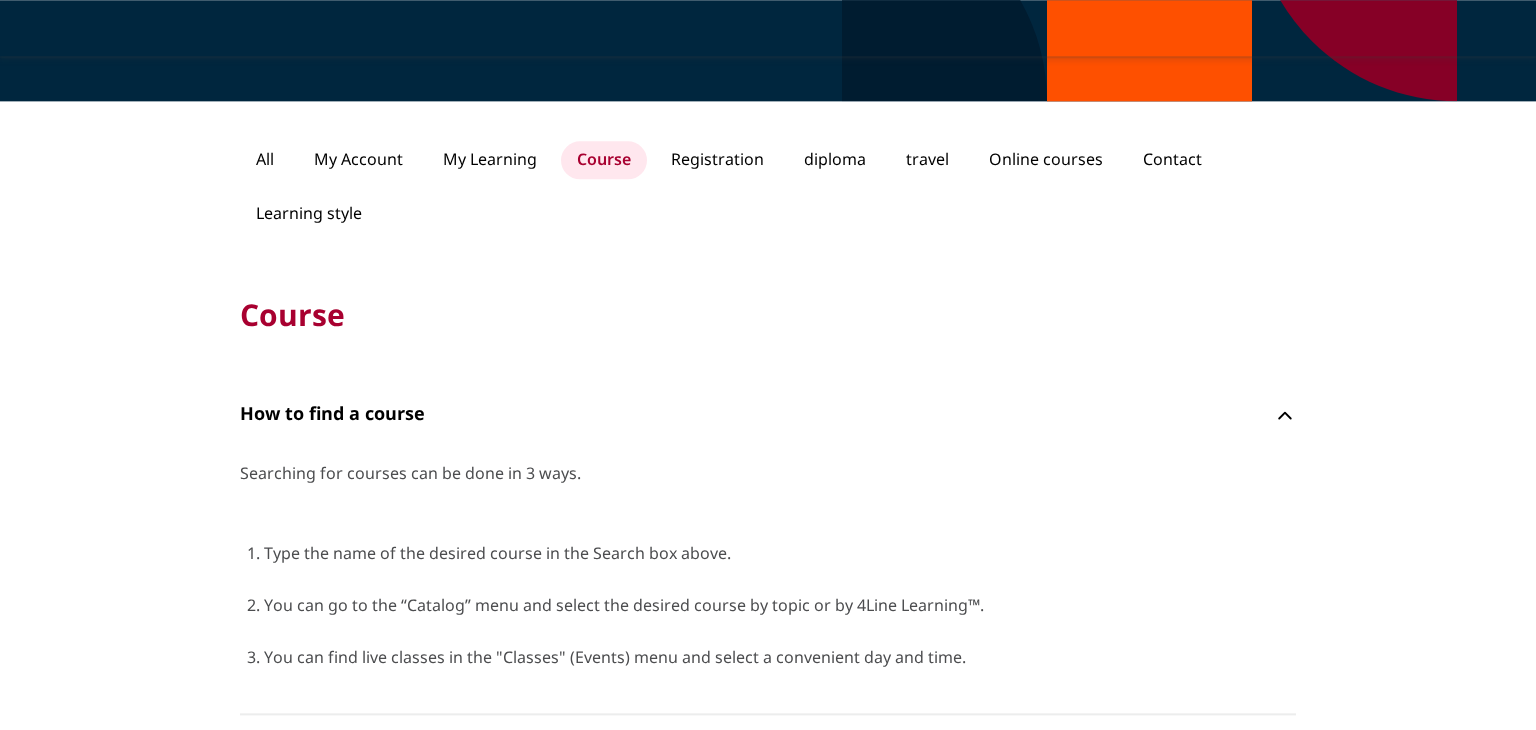 scroll, scrollTop: 236, scrollLeft: 0, axis: vertical 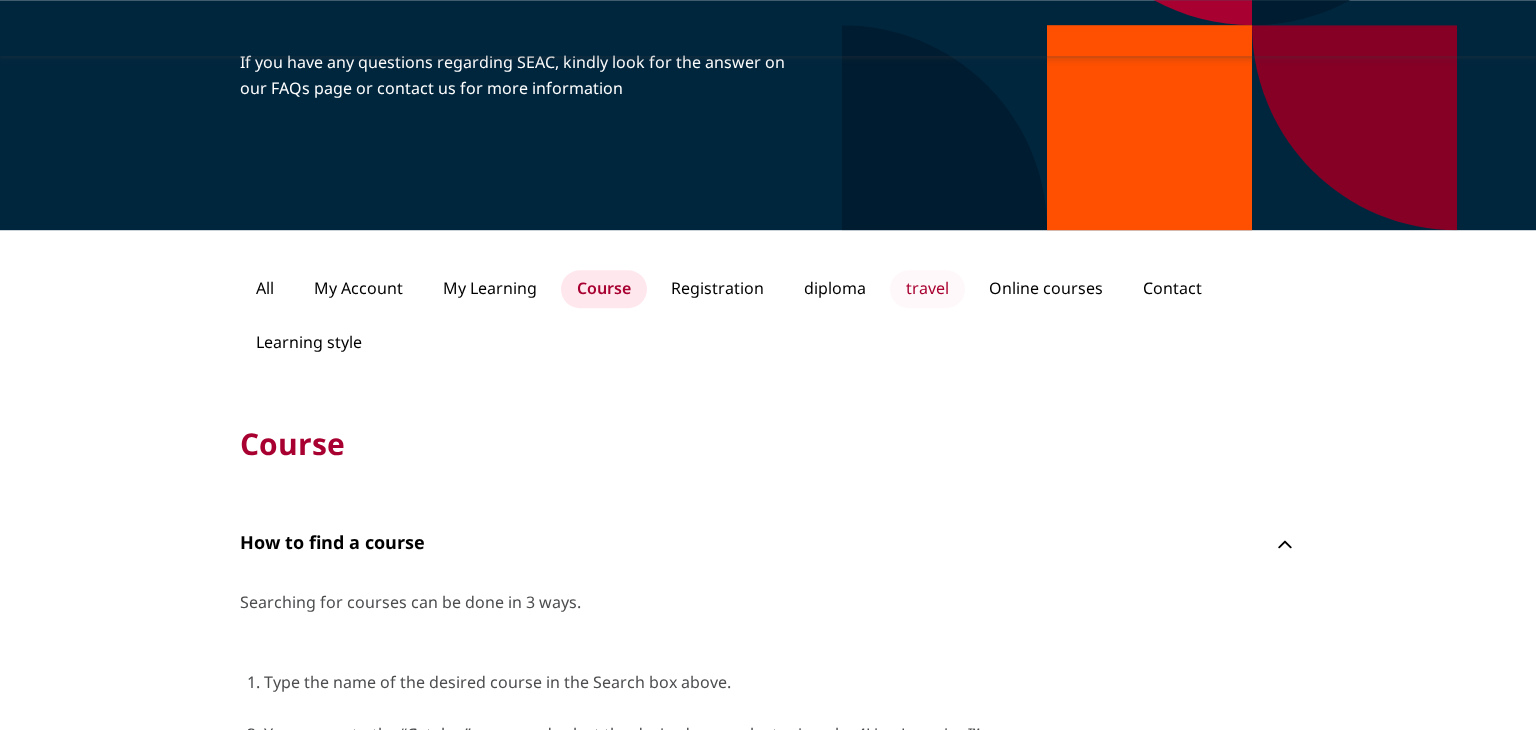 click on "travel" at bounding box center (927, 289) 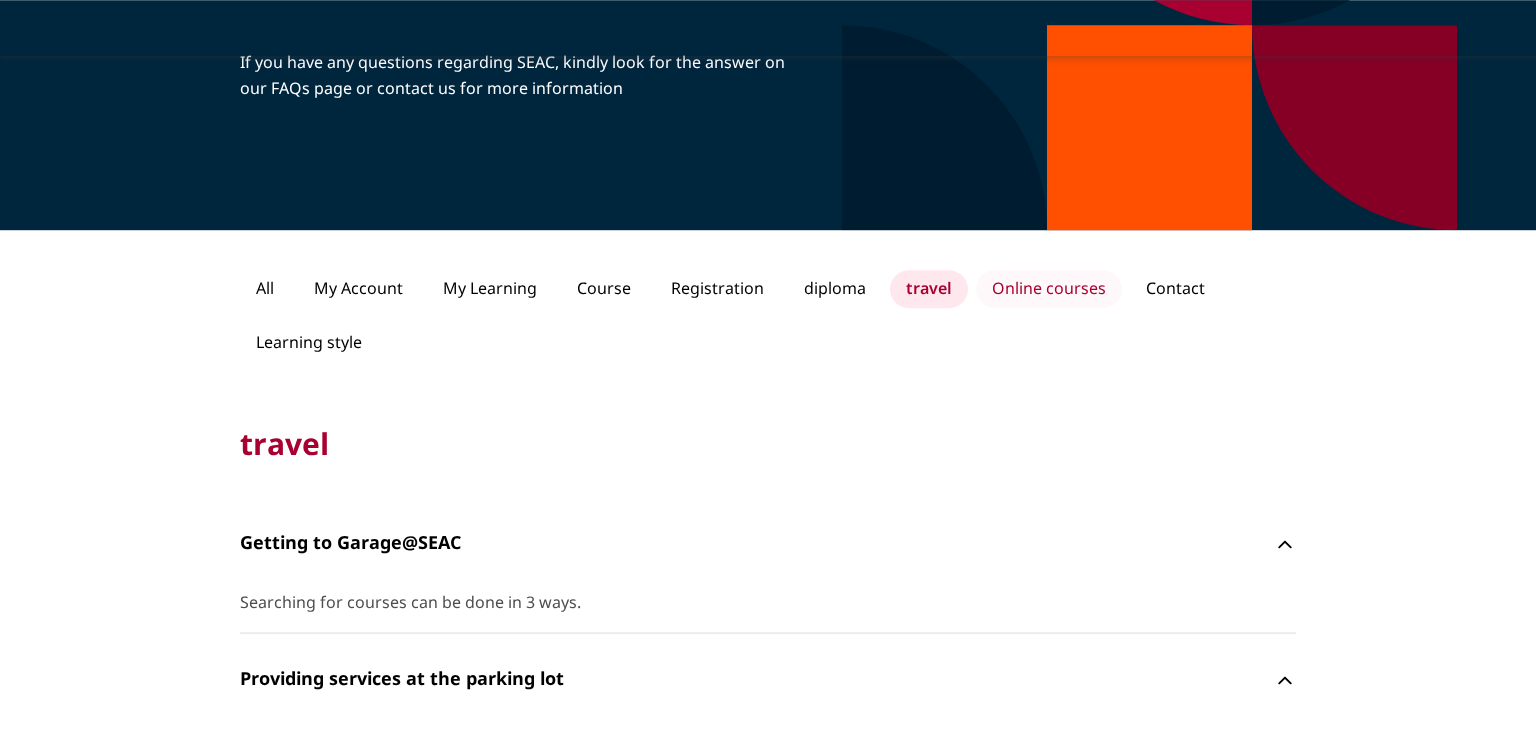 click on "Online courses" at bounding box center [1049, 289] 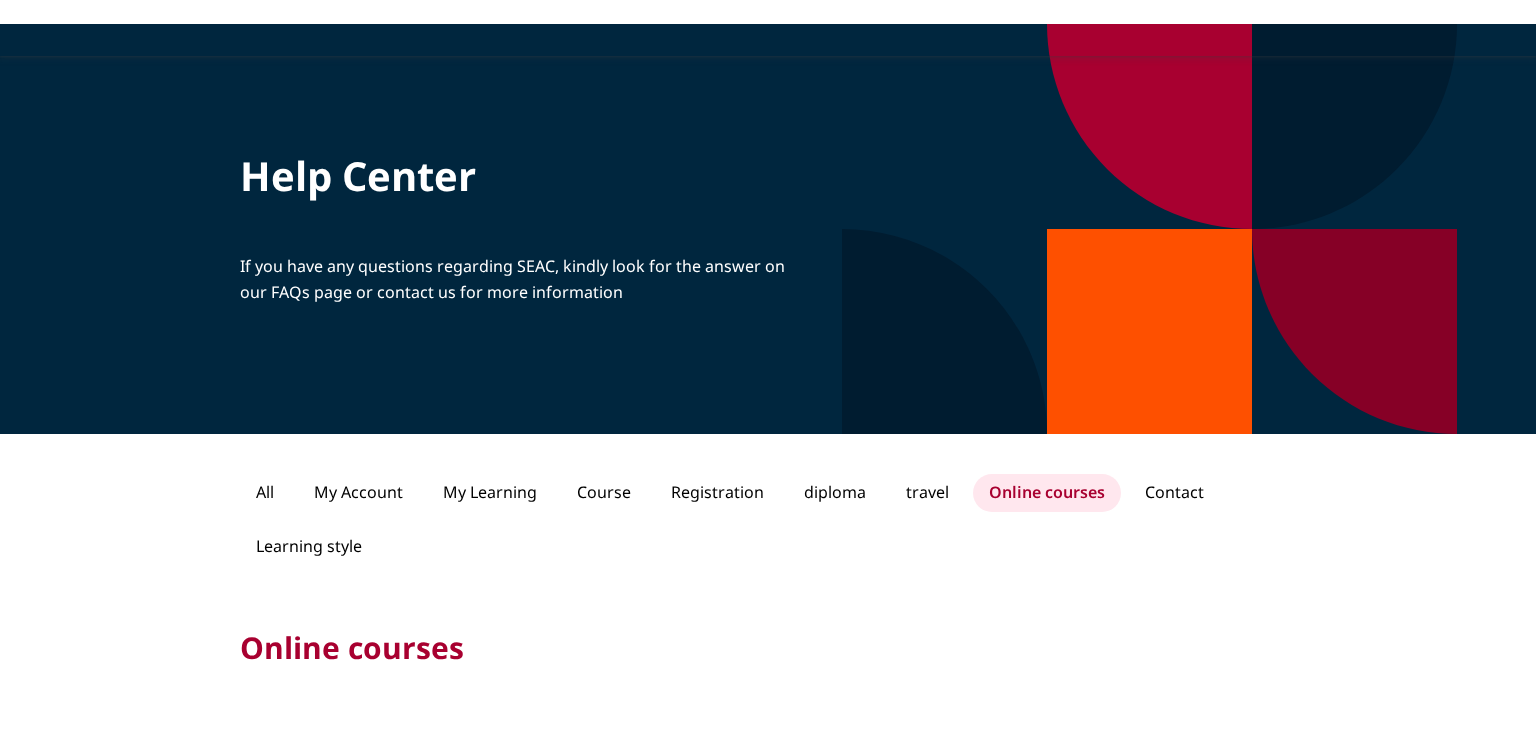 scroll, scrollTop: 0, scrollLeft: 0, axis: both 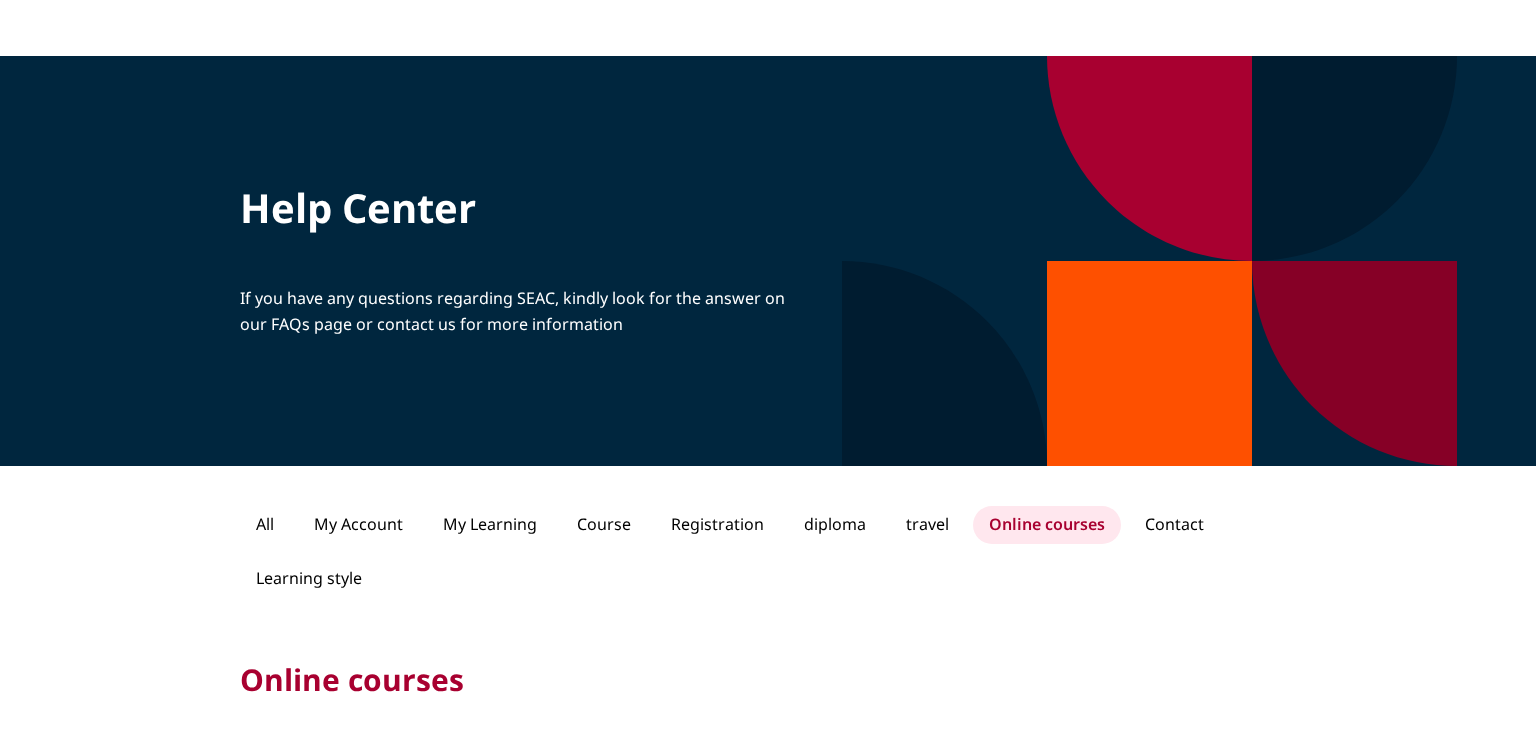 click on "Help Center" at bounding box center [358, 211] 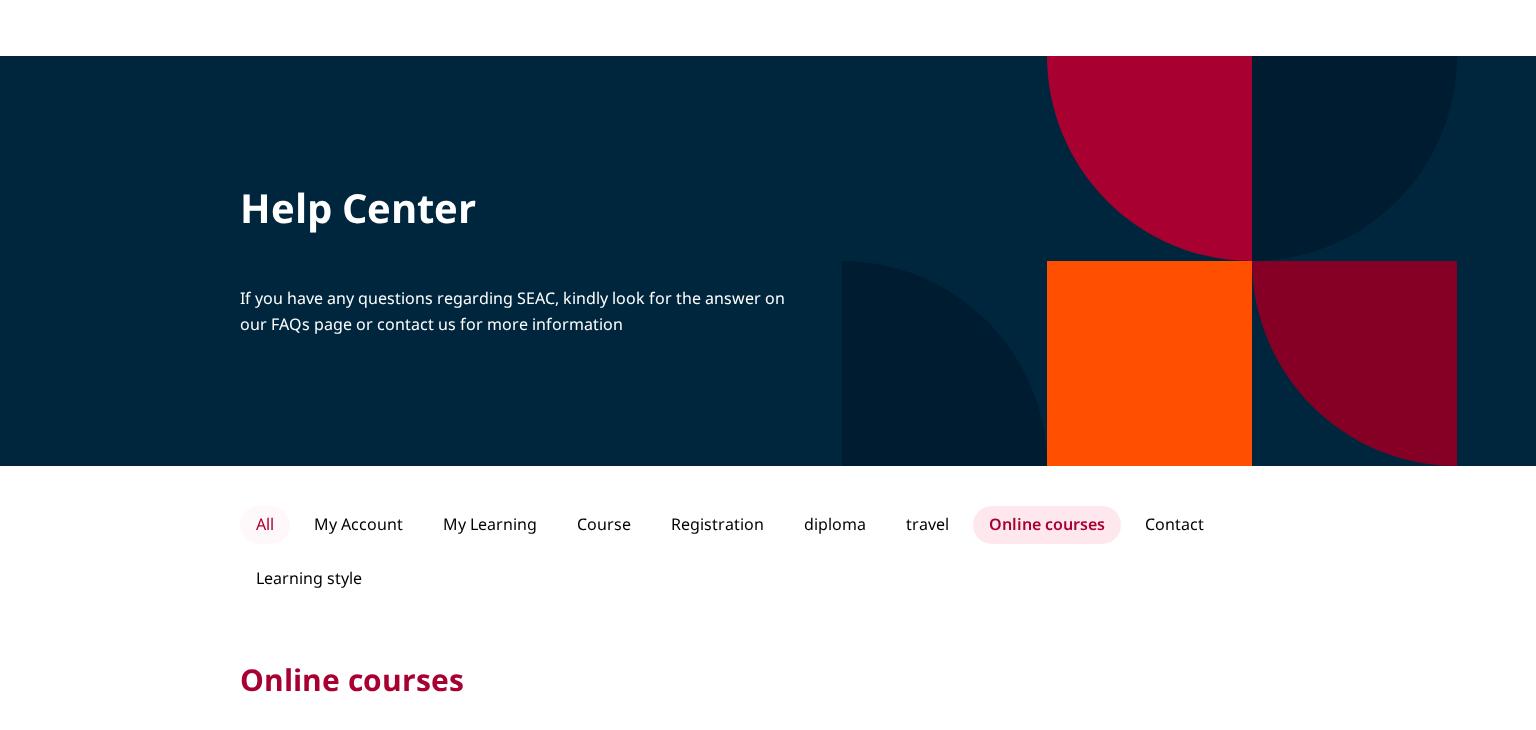 click on "All" at bounding box center (265, 525) 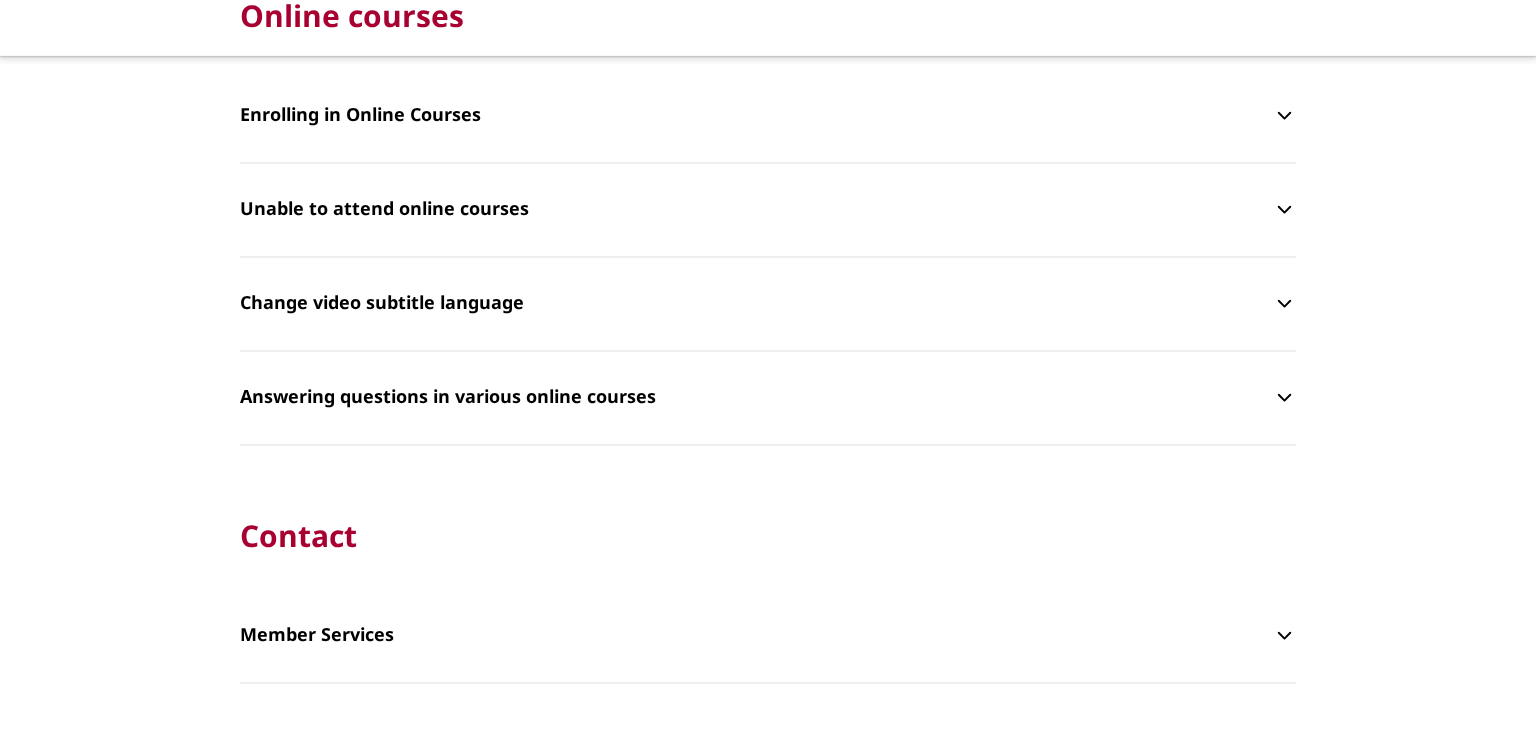 scroll, scrollTop: 4356, scrollLeft: 0, axis: vertical 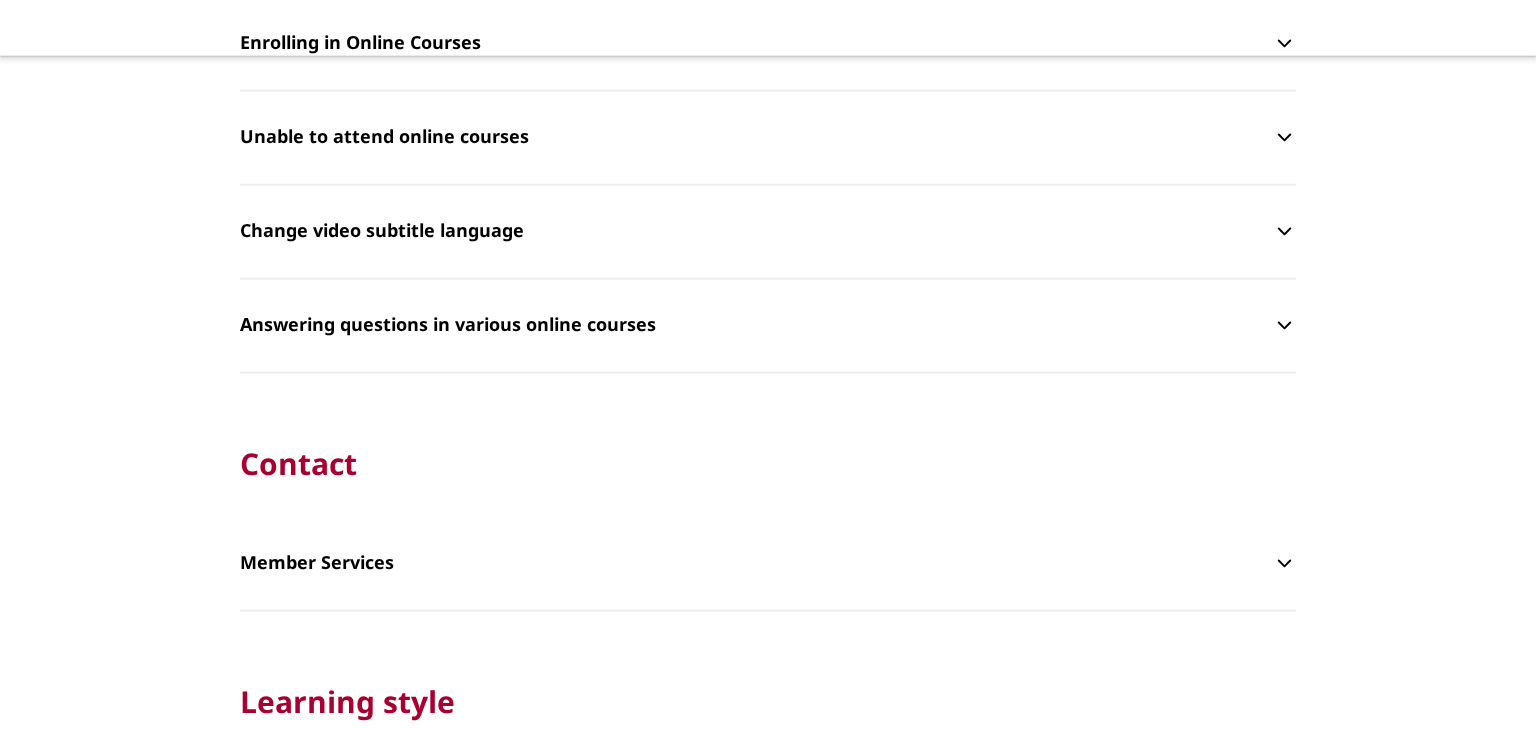 click on "Member Services" at bounding box center [317, 563] 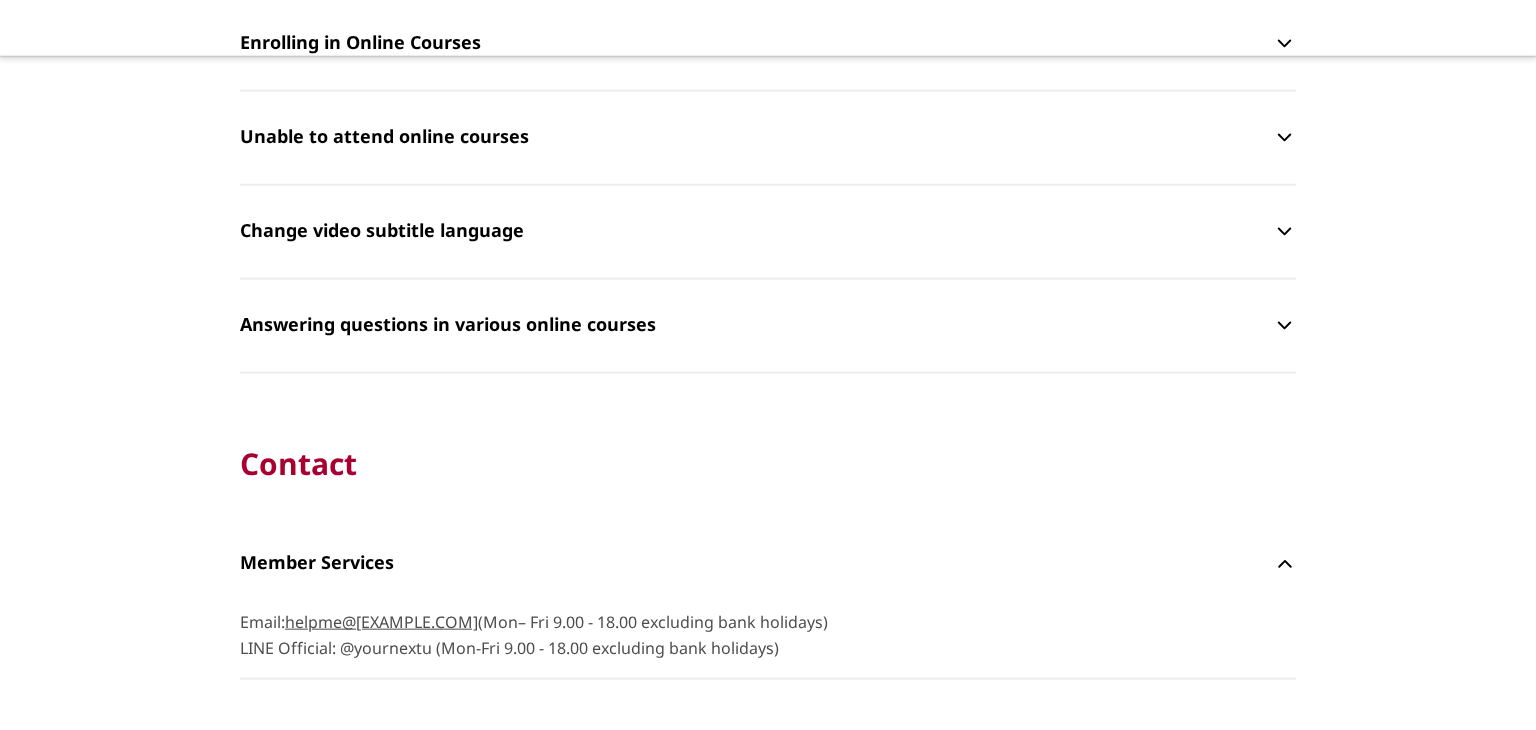 click on "Member Services" at bounding box center (317, 563) 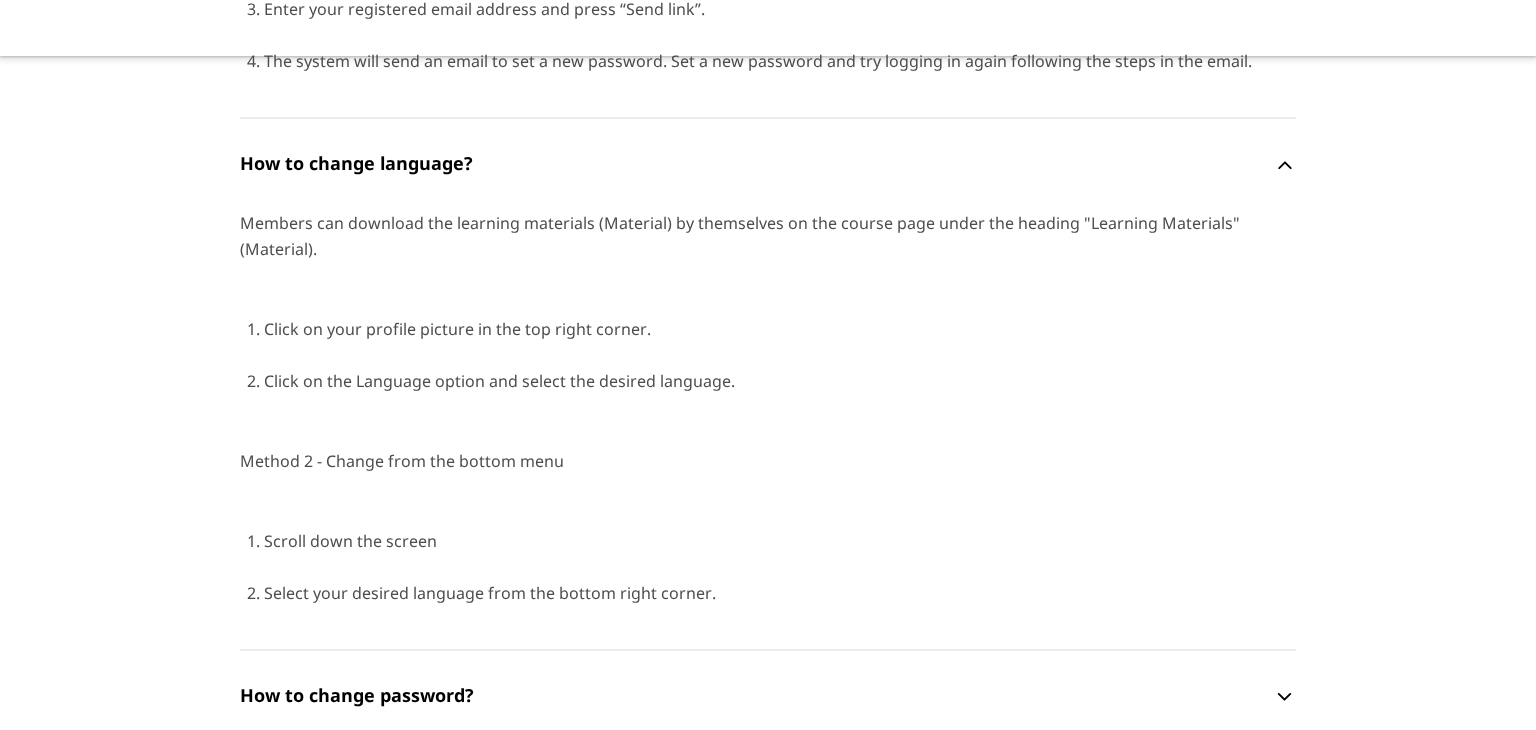 scroll, scrollTop: 872, scrollLeft: 0, axis: vertical 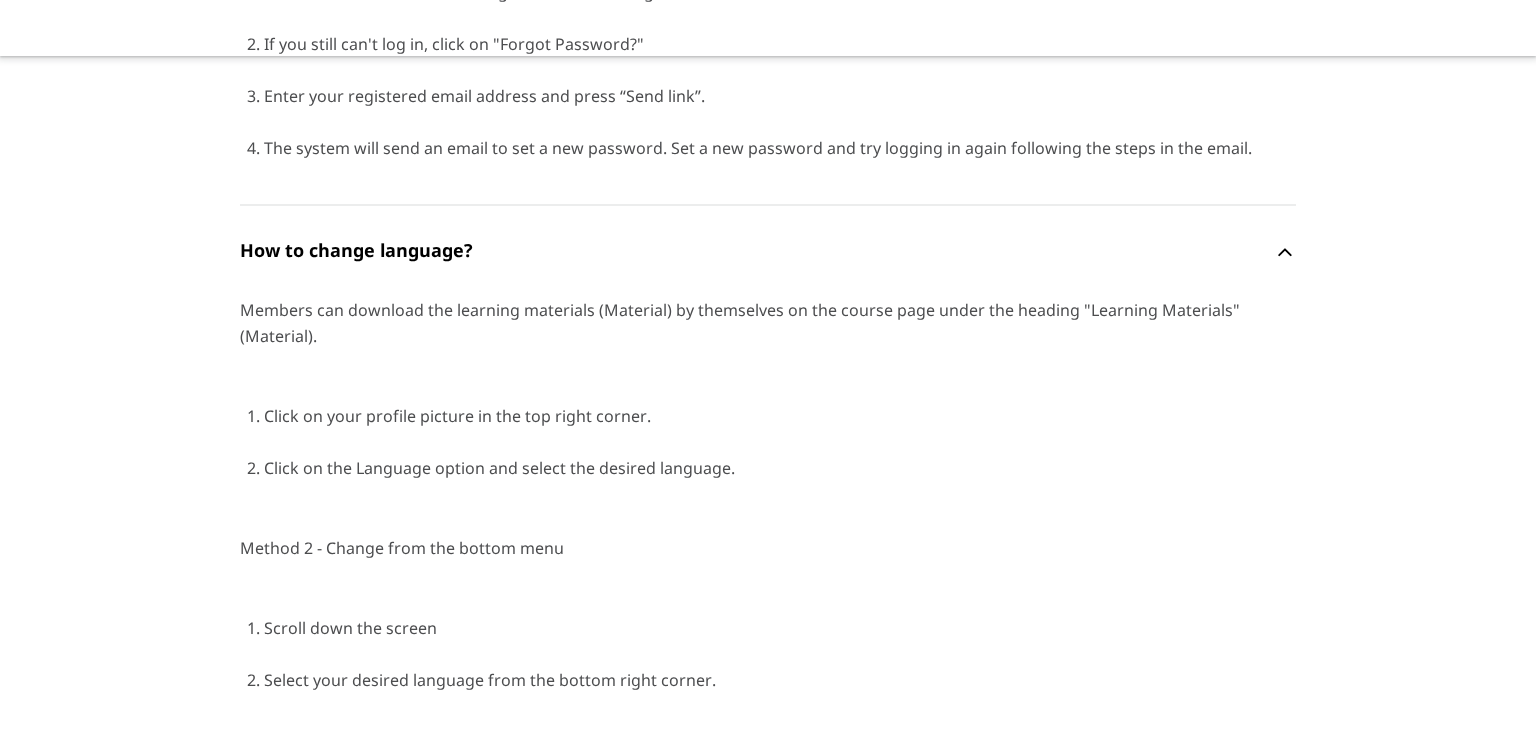 click on "How to change language?" at bounding box center [356, 251] 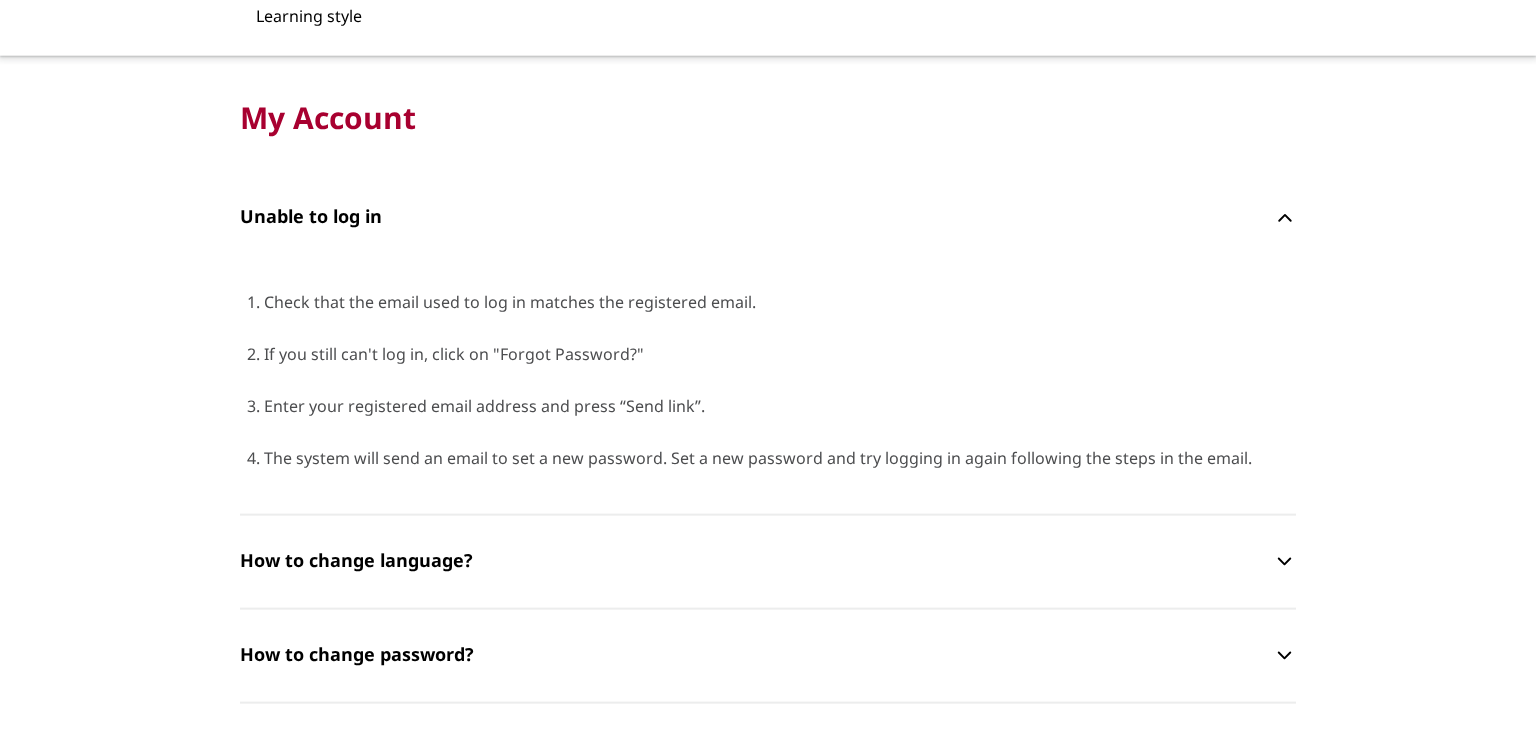 scroll, scrollTop: 520, scrollLeft: 0, axis: vertical 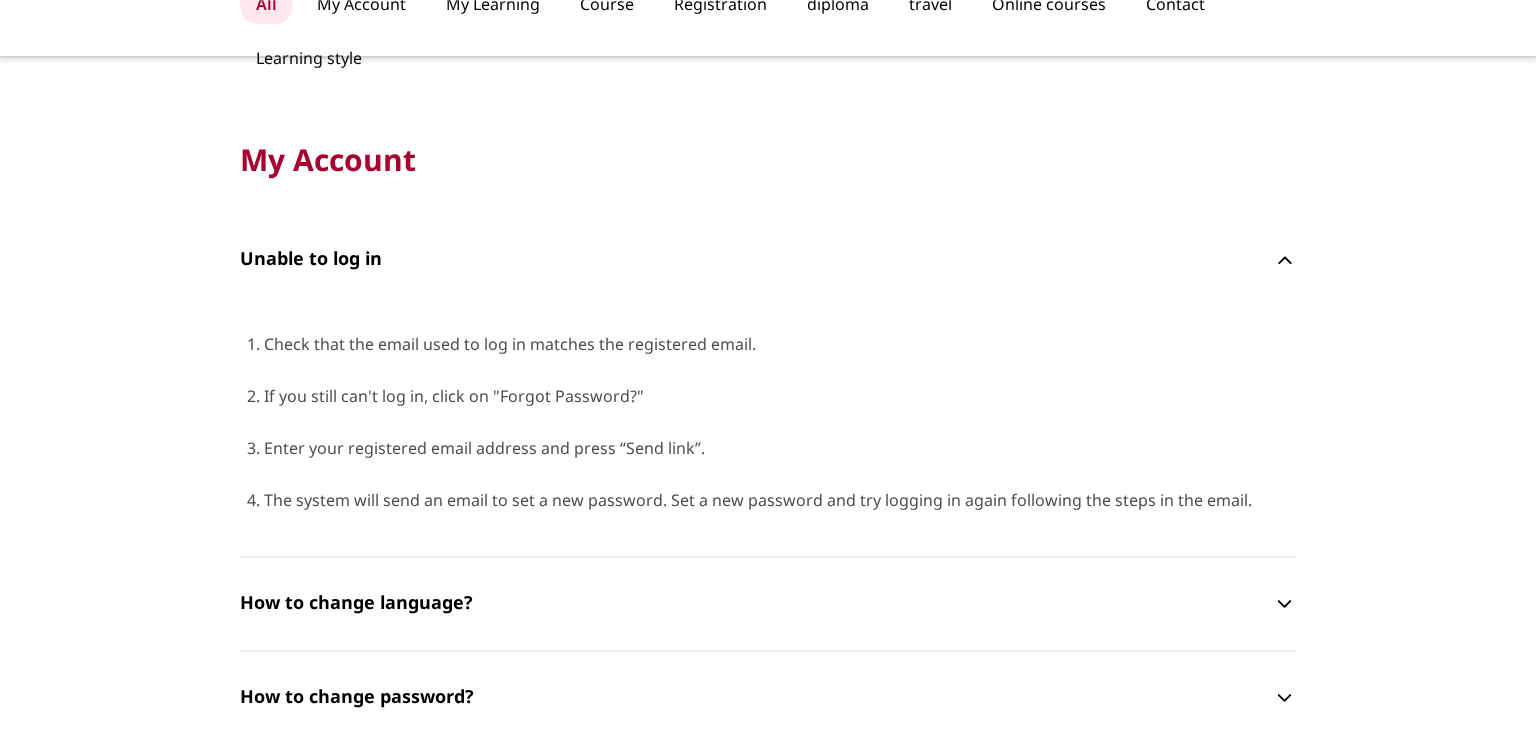 click on "Unable to log in" at bounding box center [311, 259] 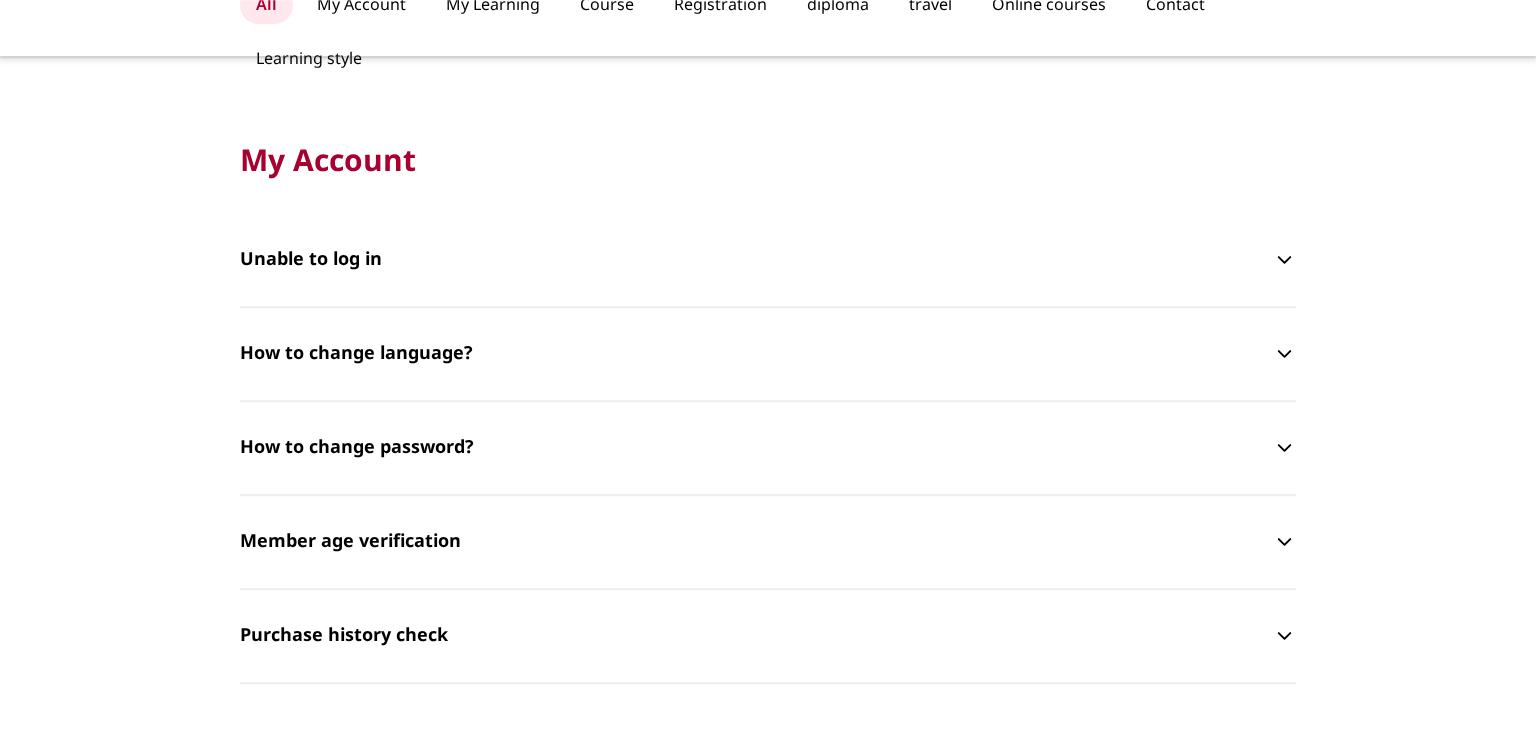 click on "How to change language?" at bounding box center (756, 354) 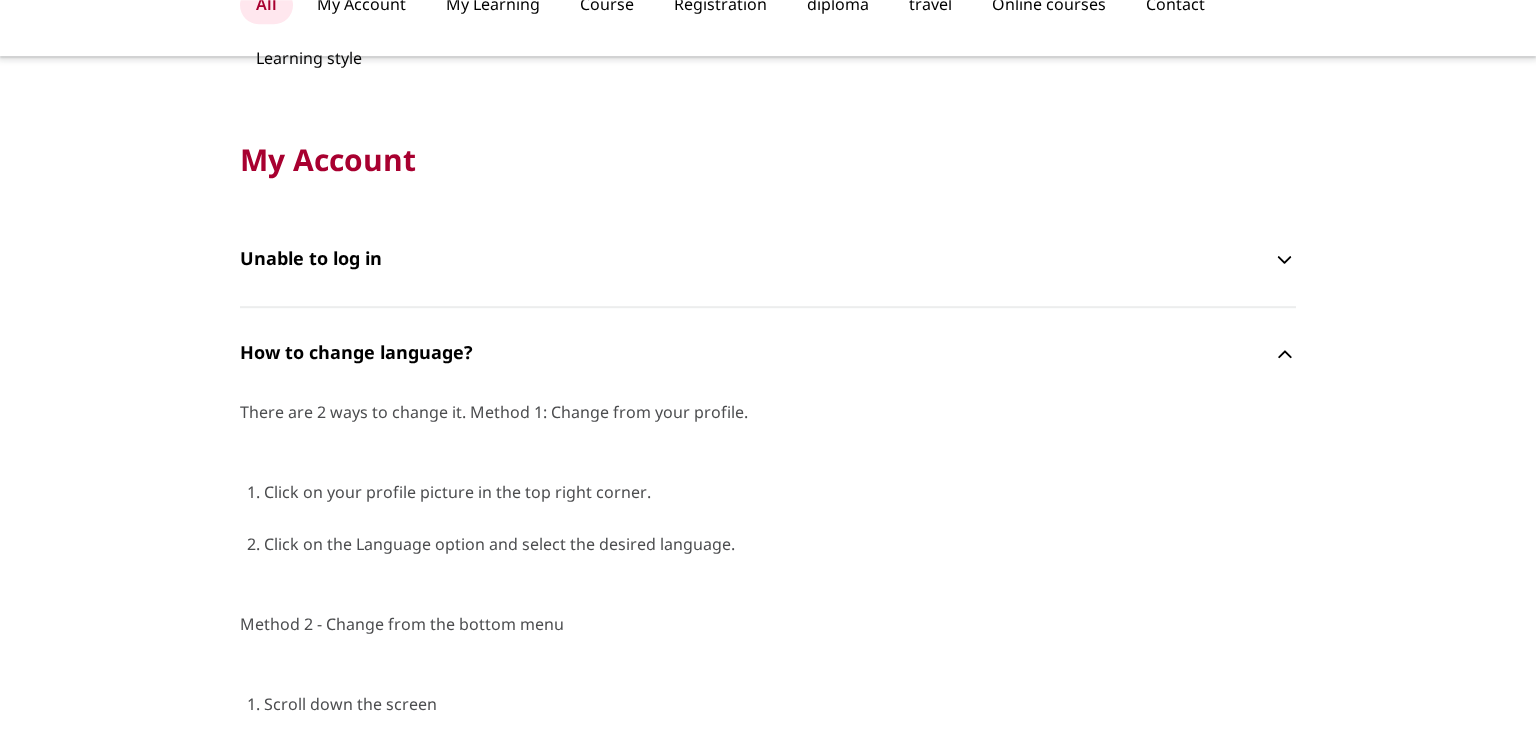 click on "How to change language?" at bounding box center (756, 354) 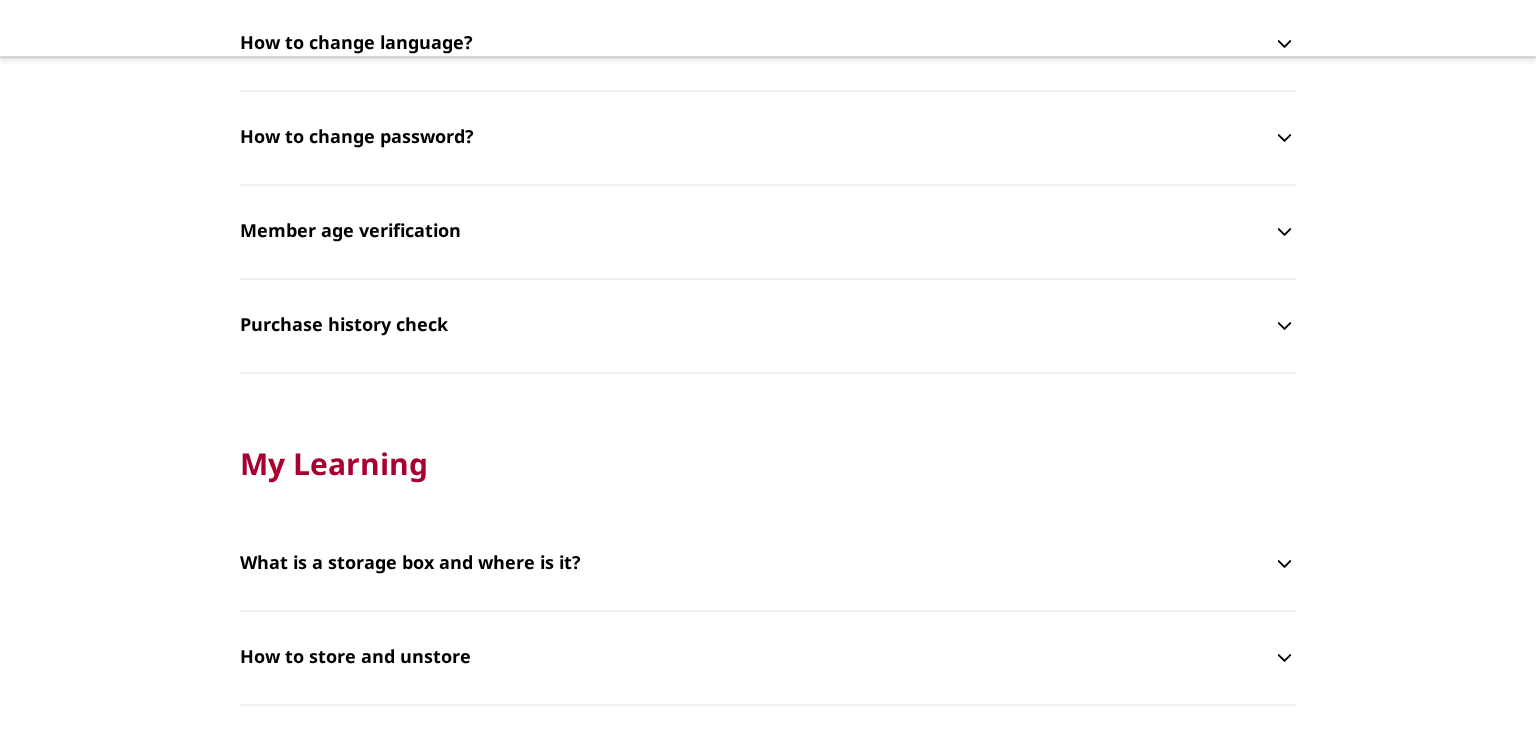 scroll, scrollTop: 834, scrollLeft: 0, axis: vertical 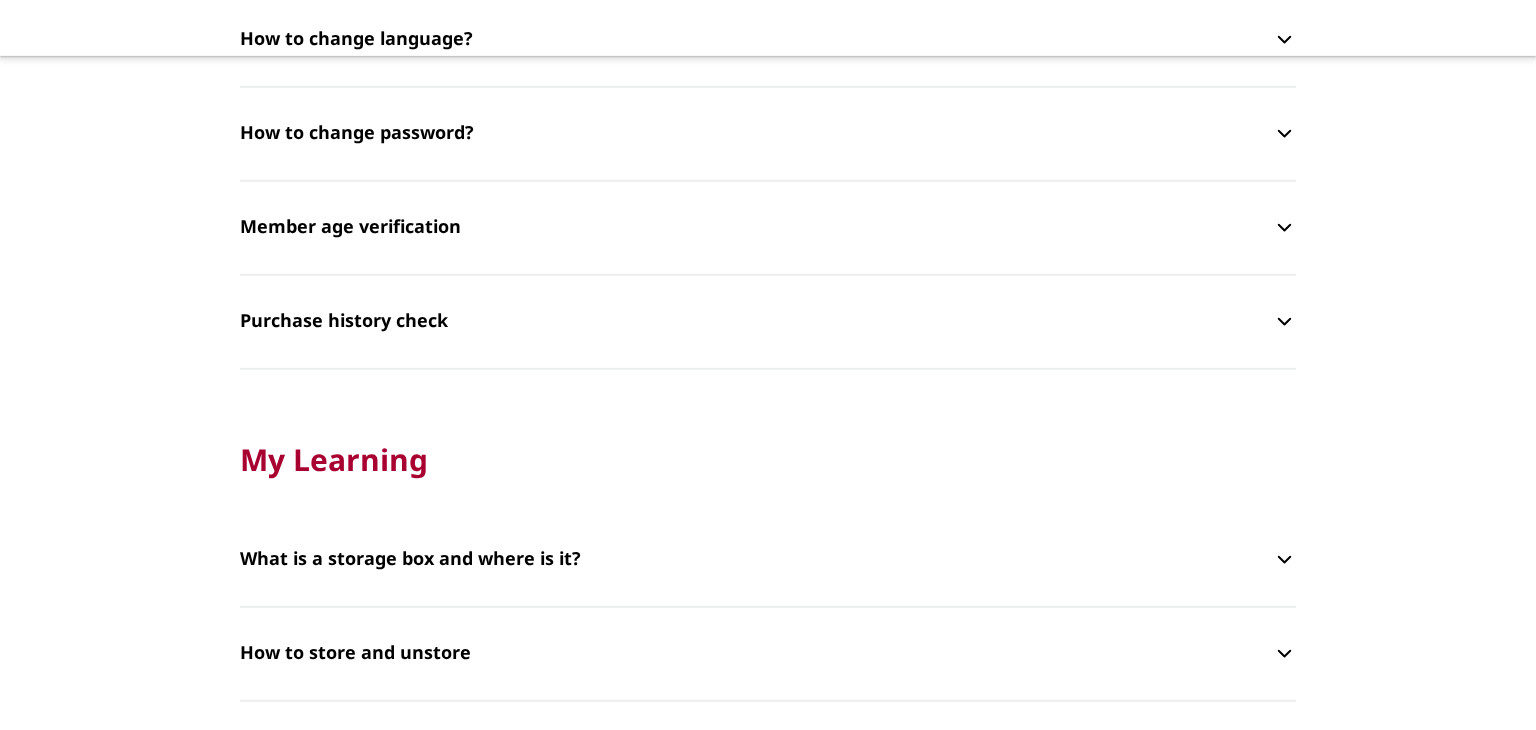 click on "Purchase history check" at bounding box center [768, 323] 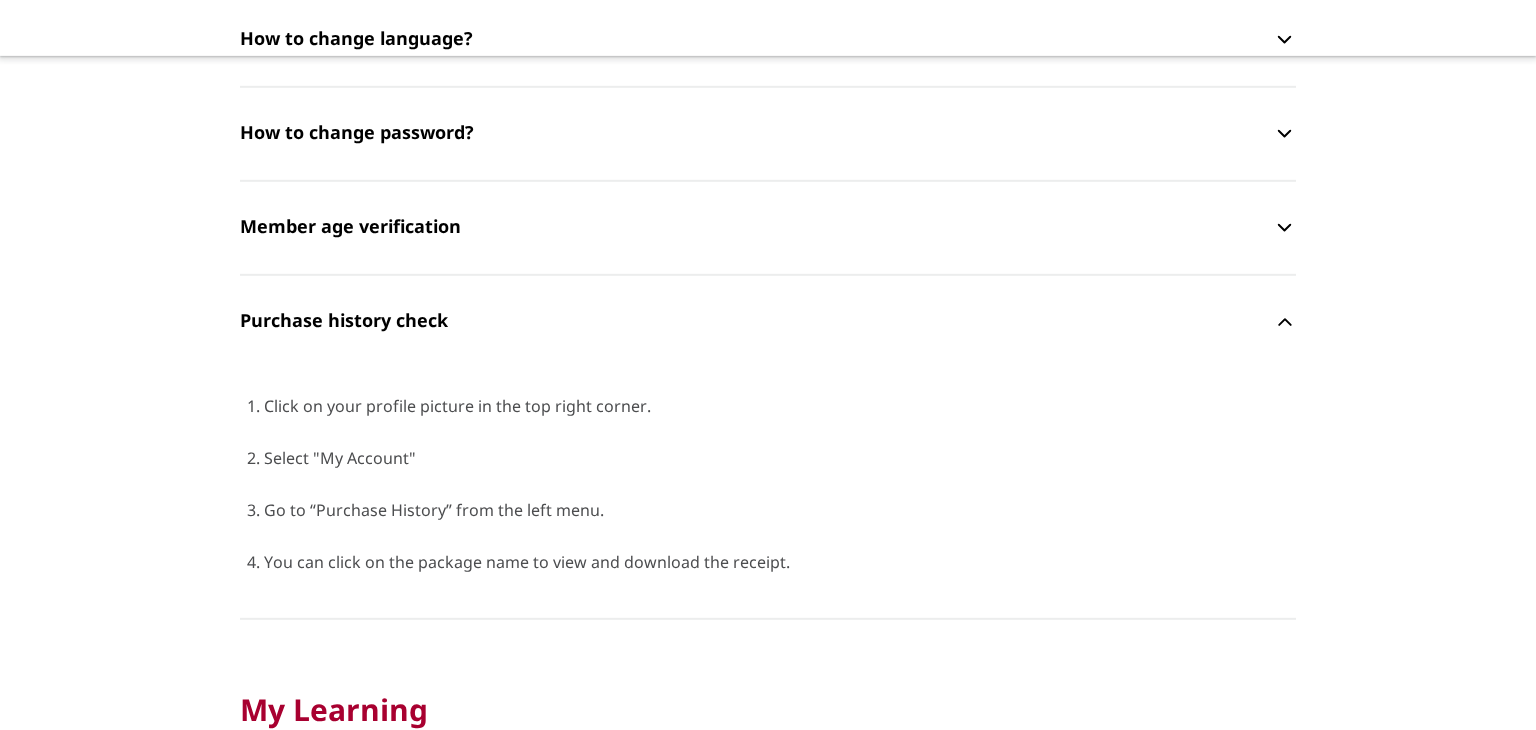 click on "Purchase history check" at bounding box center (756, 322) 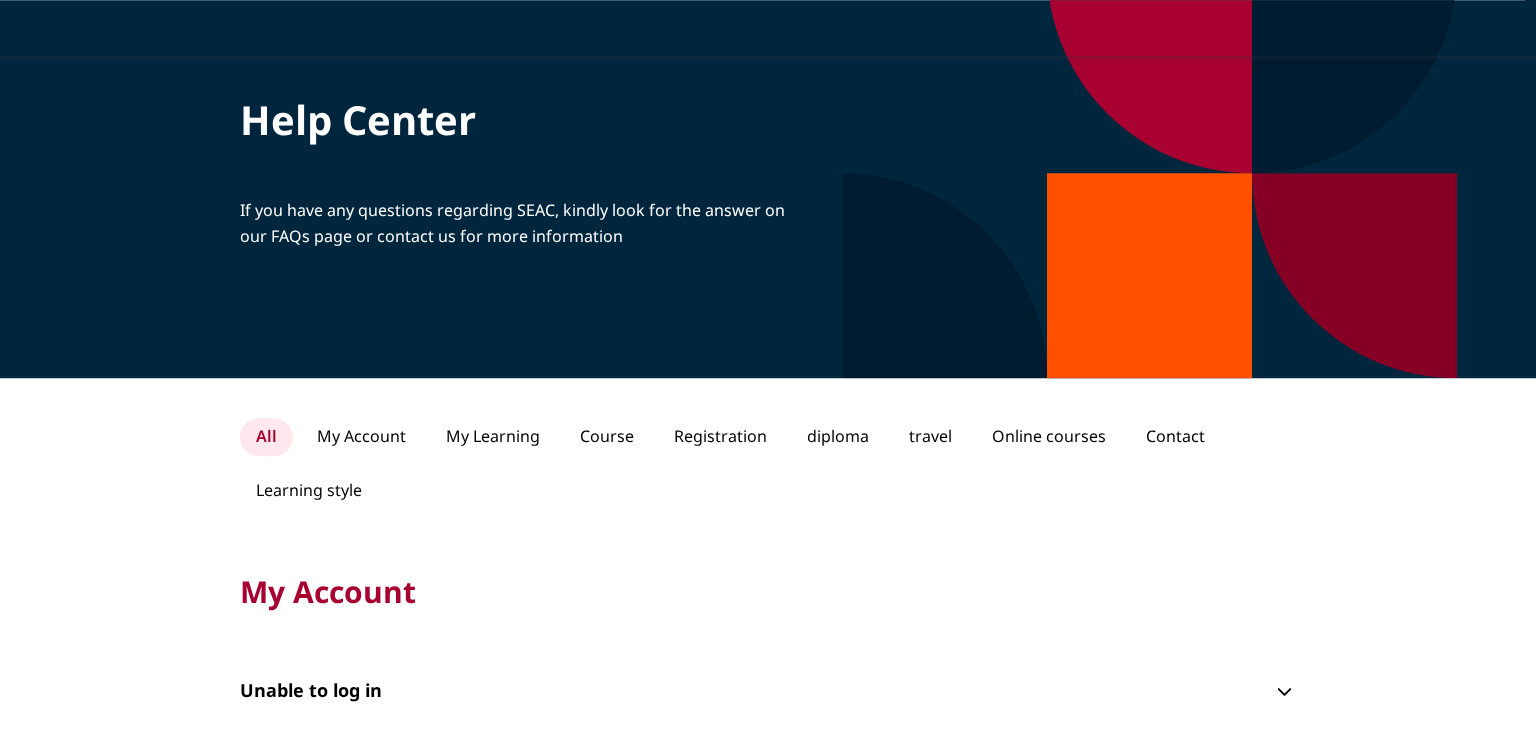 scroll, scrollTop: 0, scrollLeft: 0, axis: both 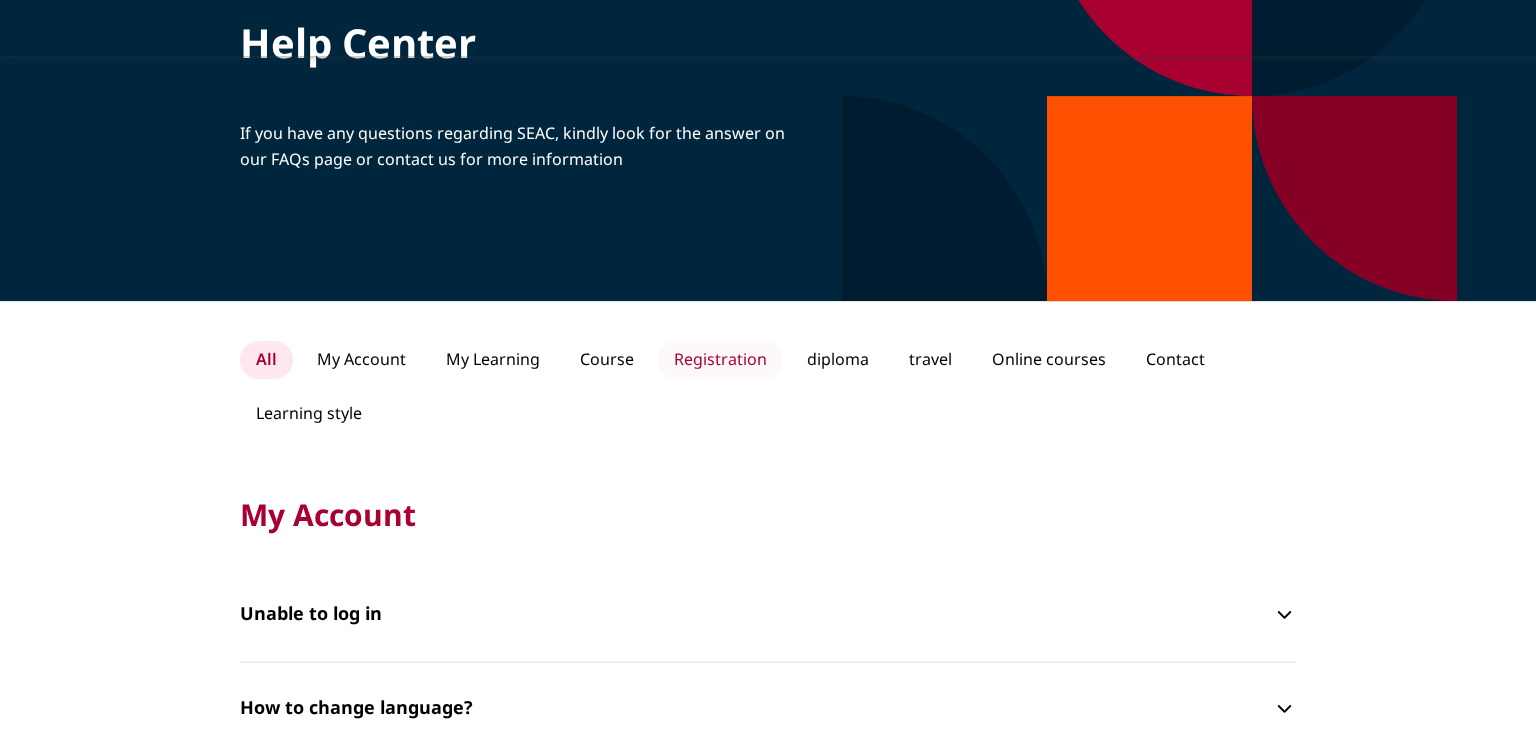 click on "Registration" at bounding box center [720, 360] 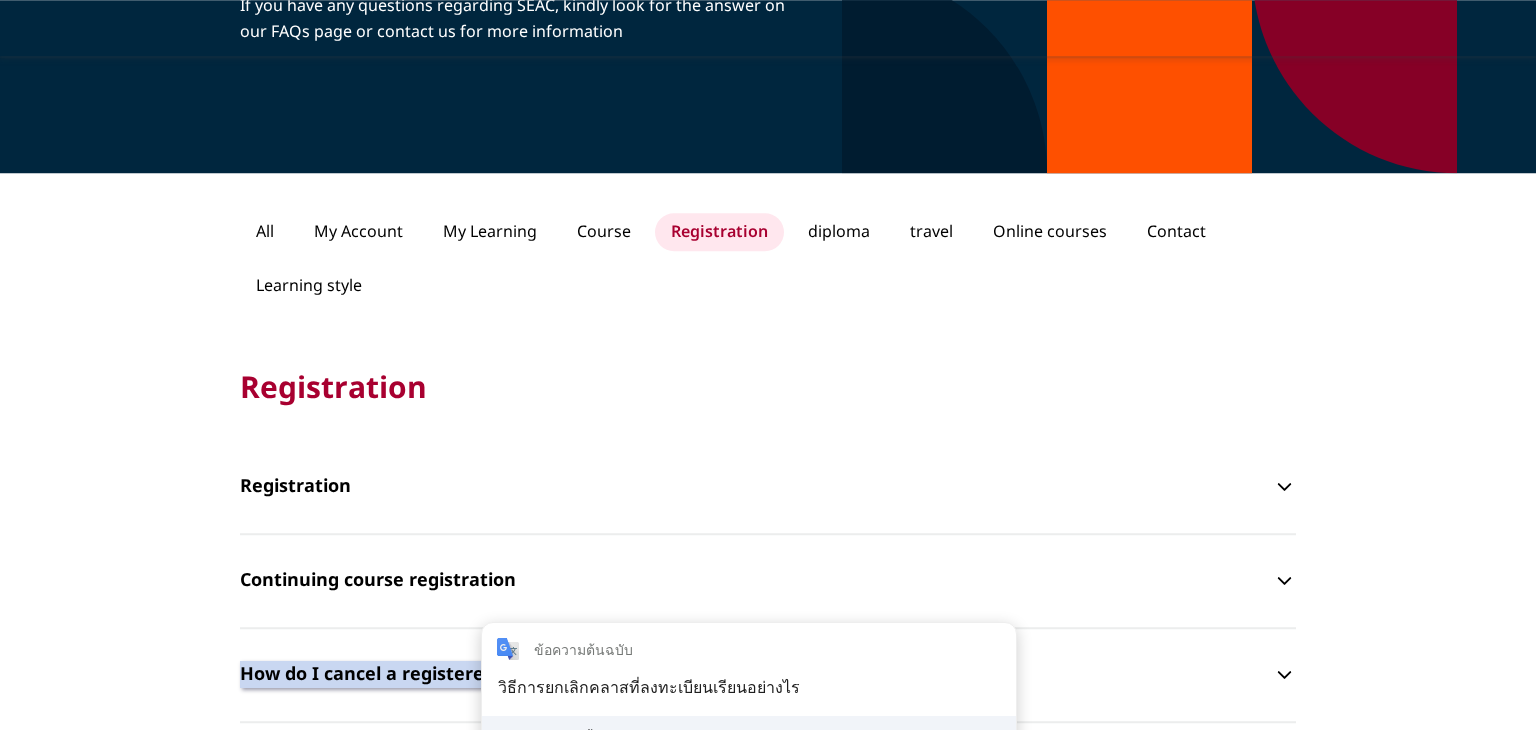 scroll, scrollTop: 292, scrollLeft: 0, axis: vertical 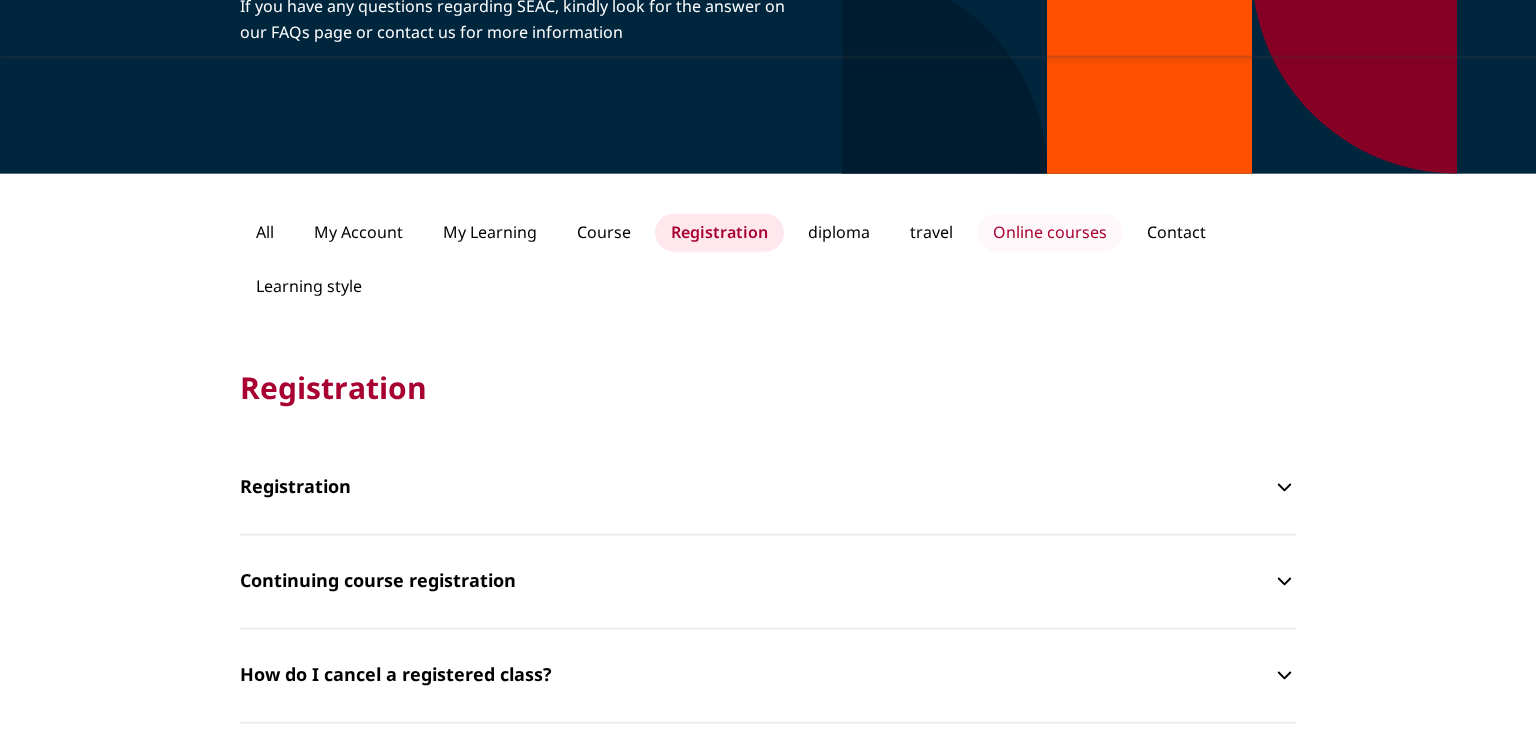 click on "Online courses" at bounding box center (1050, 233) 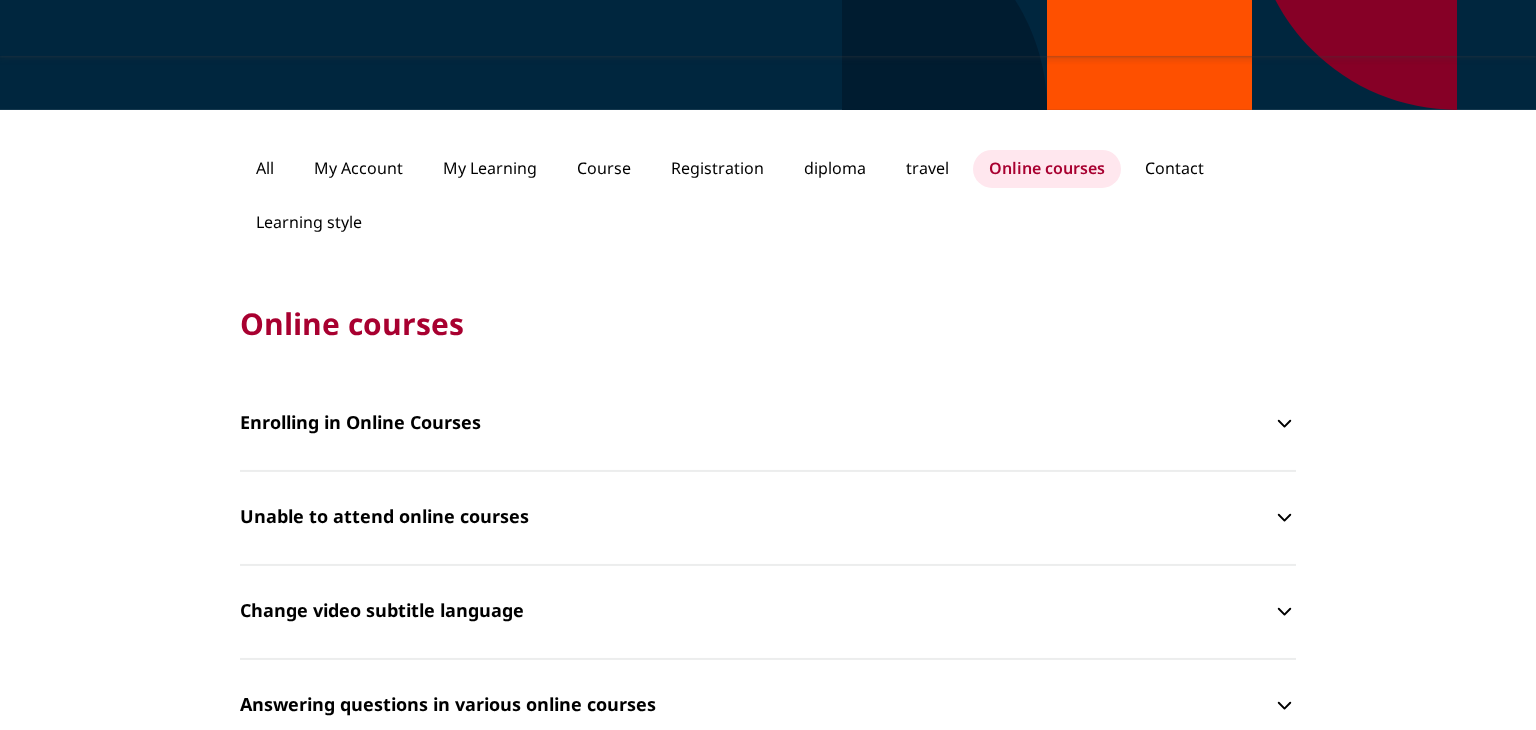 scroll, scrollTop: 324, scrollLeft: 0, axis: vertical 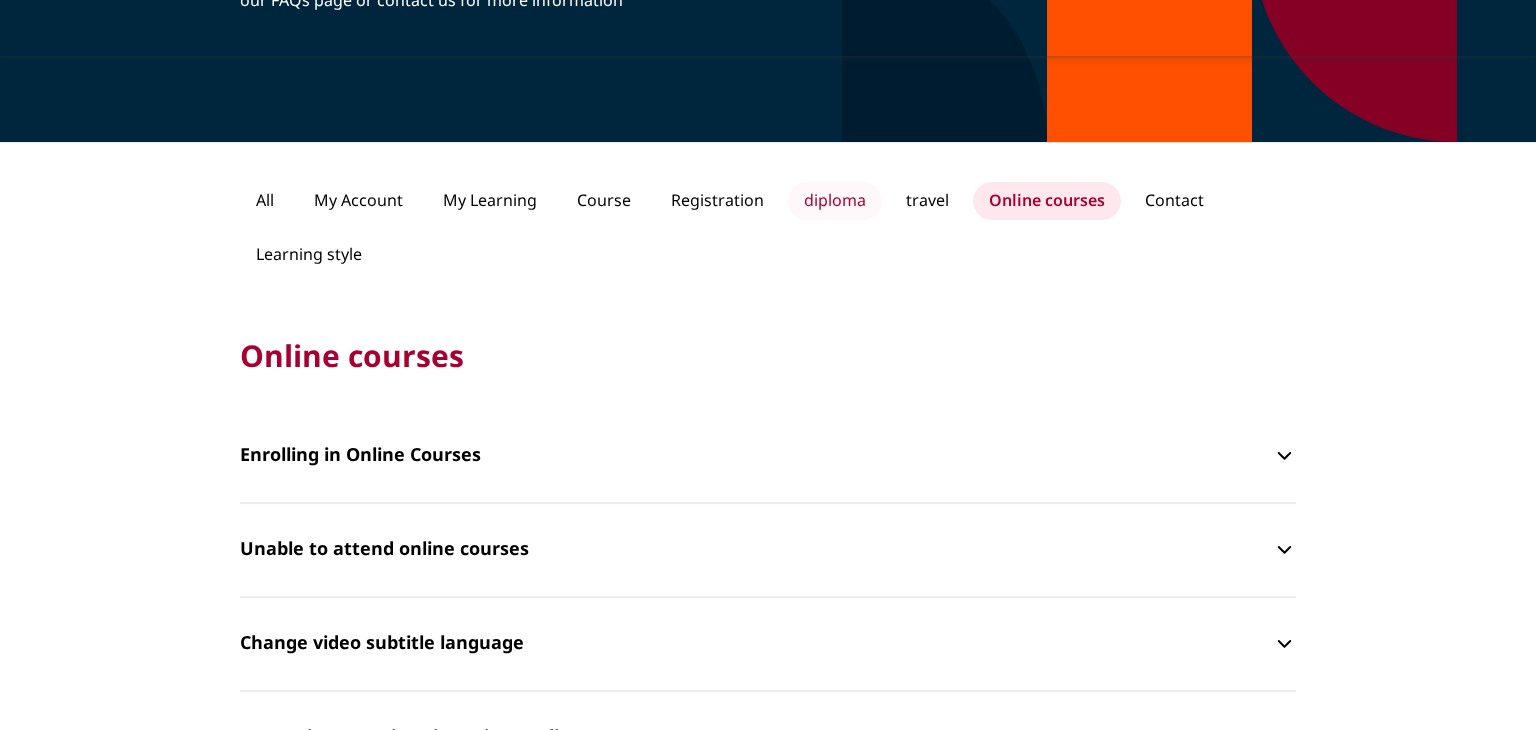 click on "diploma" at bounding box center (835, 201) 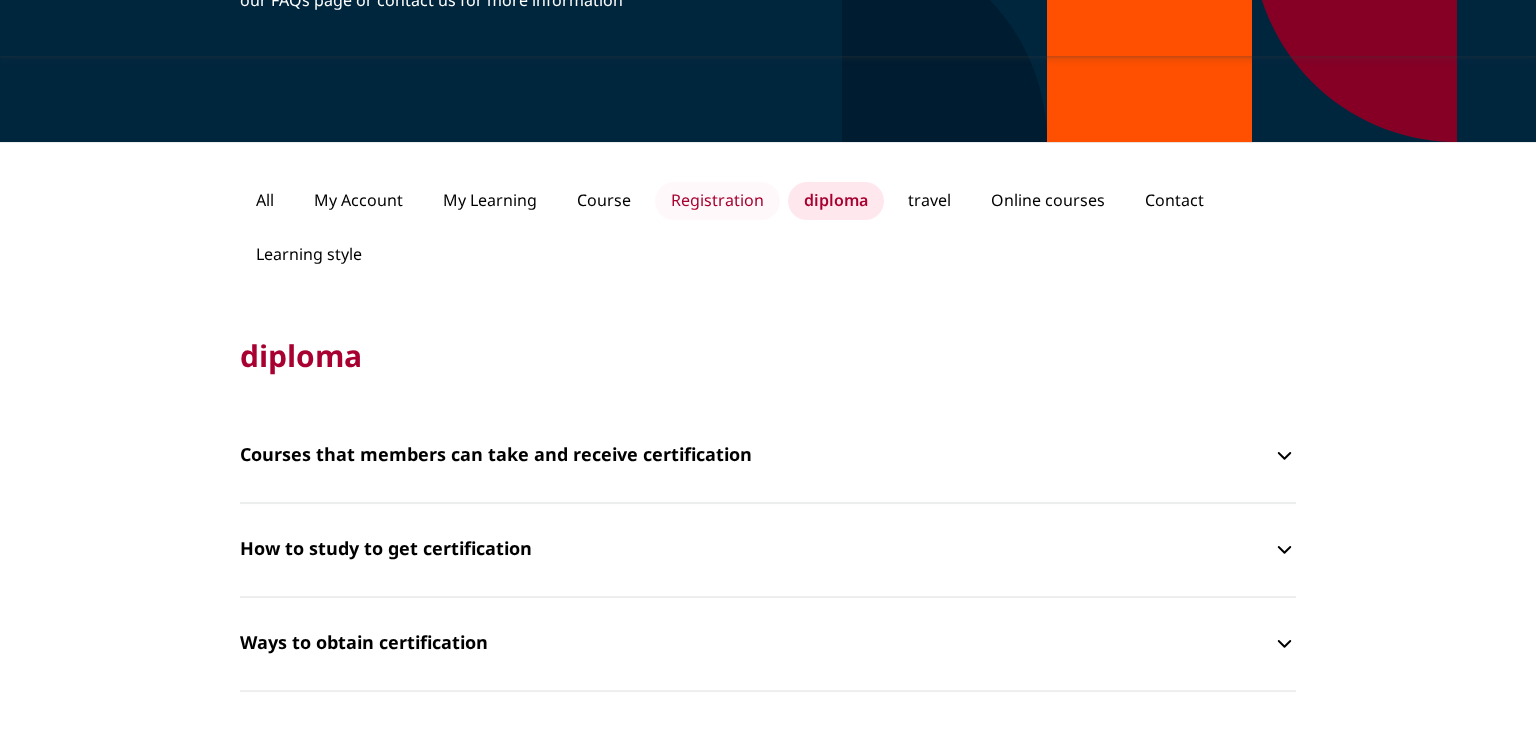 click on "Registration" at bounding box center [717, 201] 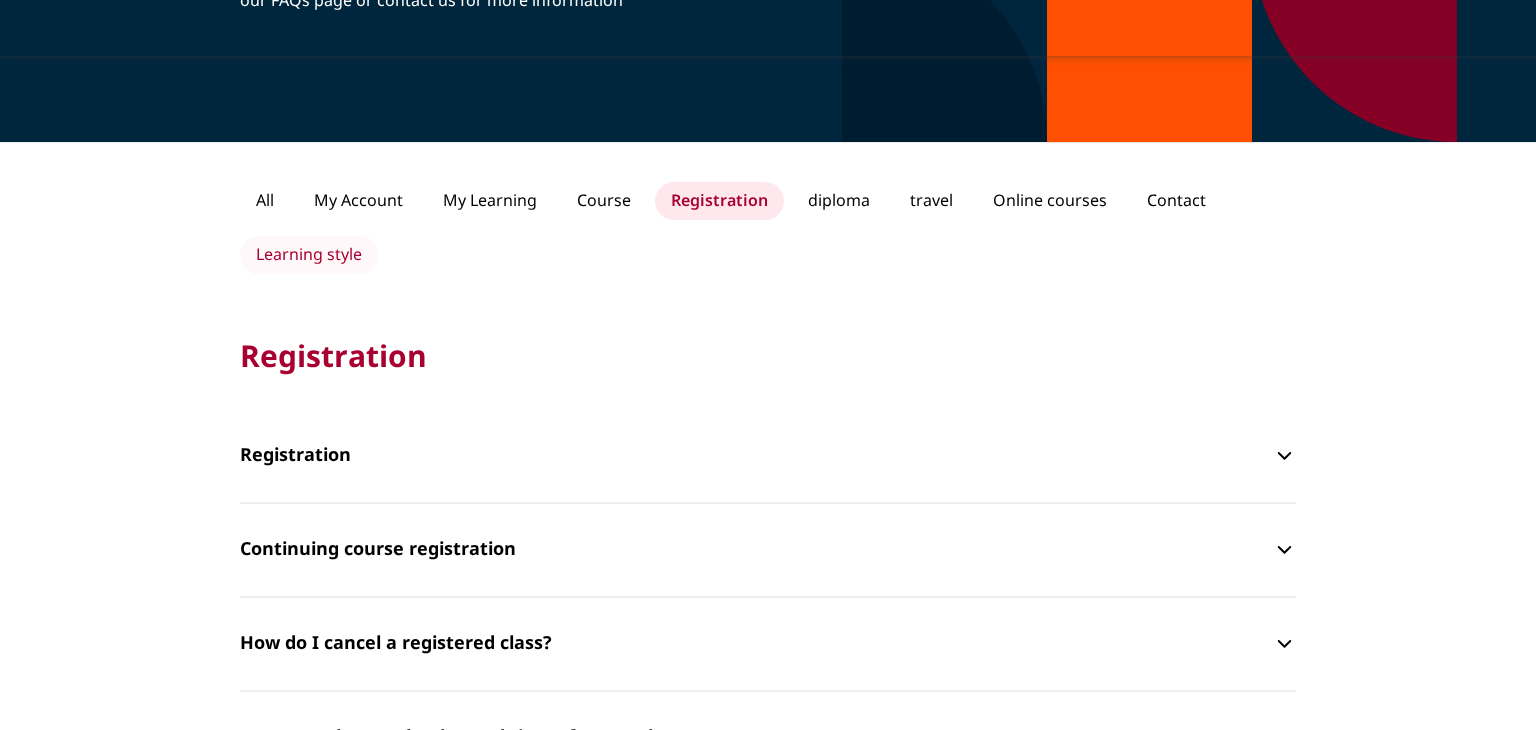 click on "Learning style" at bounding box center (309, 255) 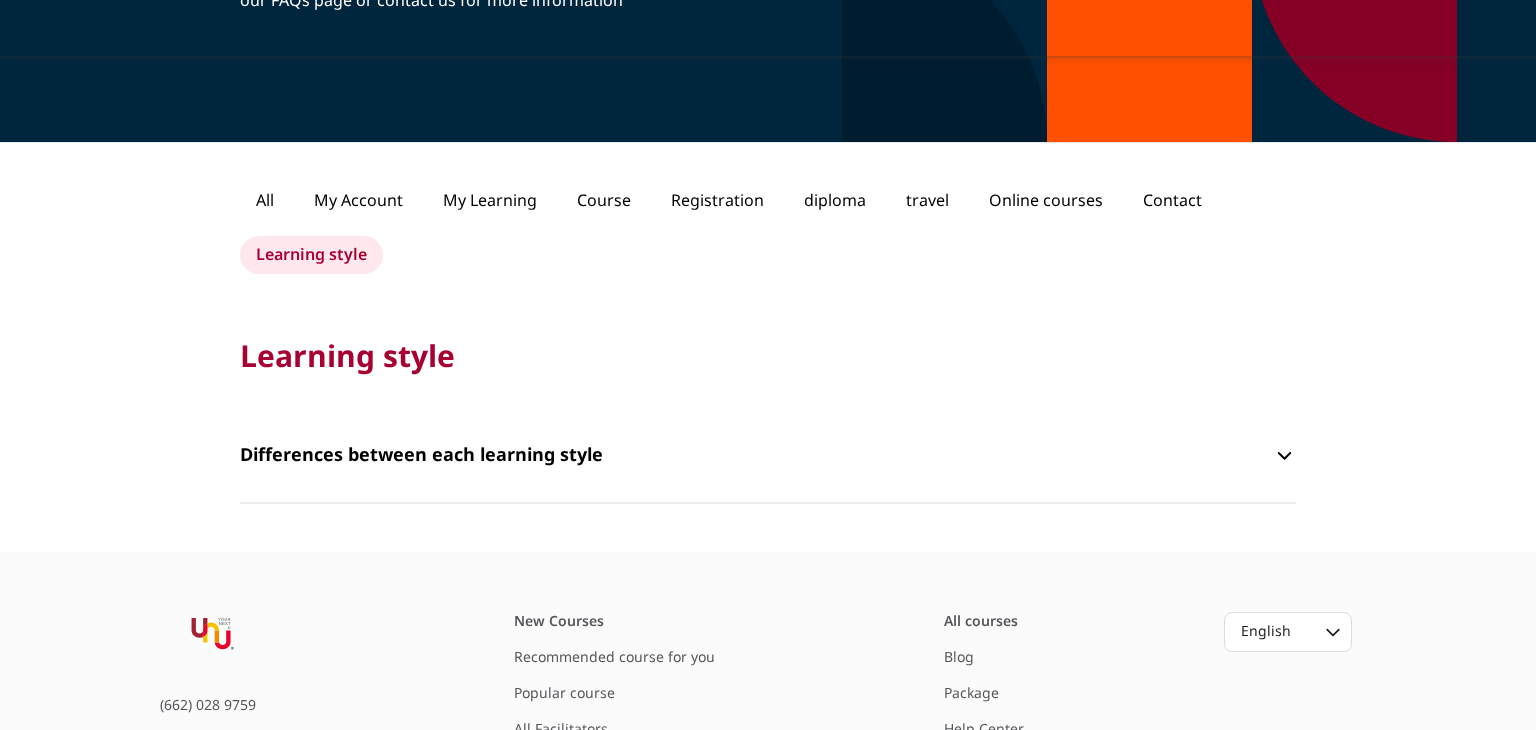 drag, startPoint x: 562, startPoint y: 426, endPoint x: 553, endPoint y: 434, distance: 12.0415945 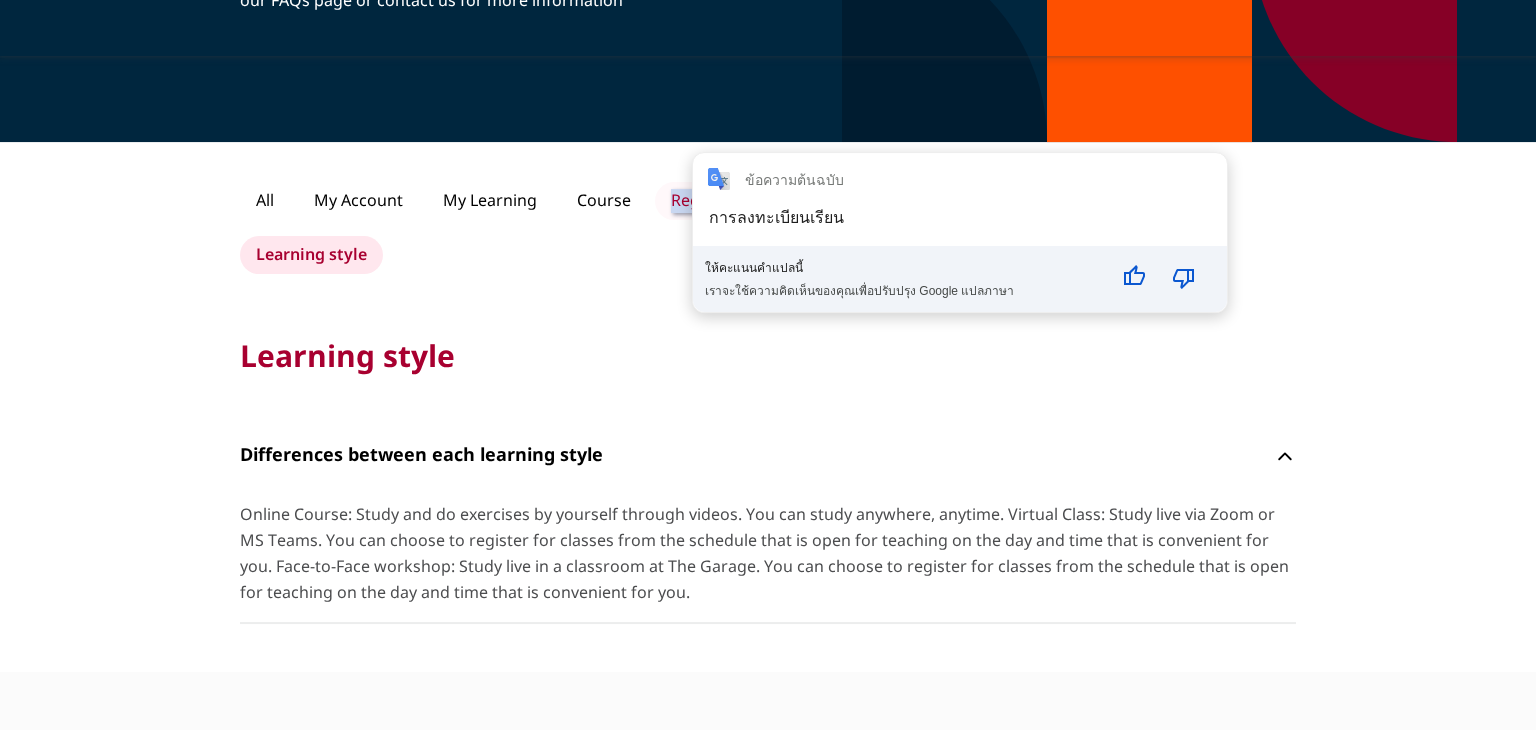 click on "ข้อความต้นฉบับ การลงทะเบียนเรียน ให้คะแนนคำแปลนี้ เราจะใช้ความคิดเห็นของคุณเพื่อปรับปรุง Google แปลภาษา auto en การลงทะเบียนเรียน Registration 0" at bounding box center [960, 232] 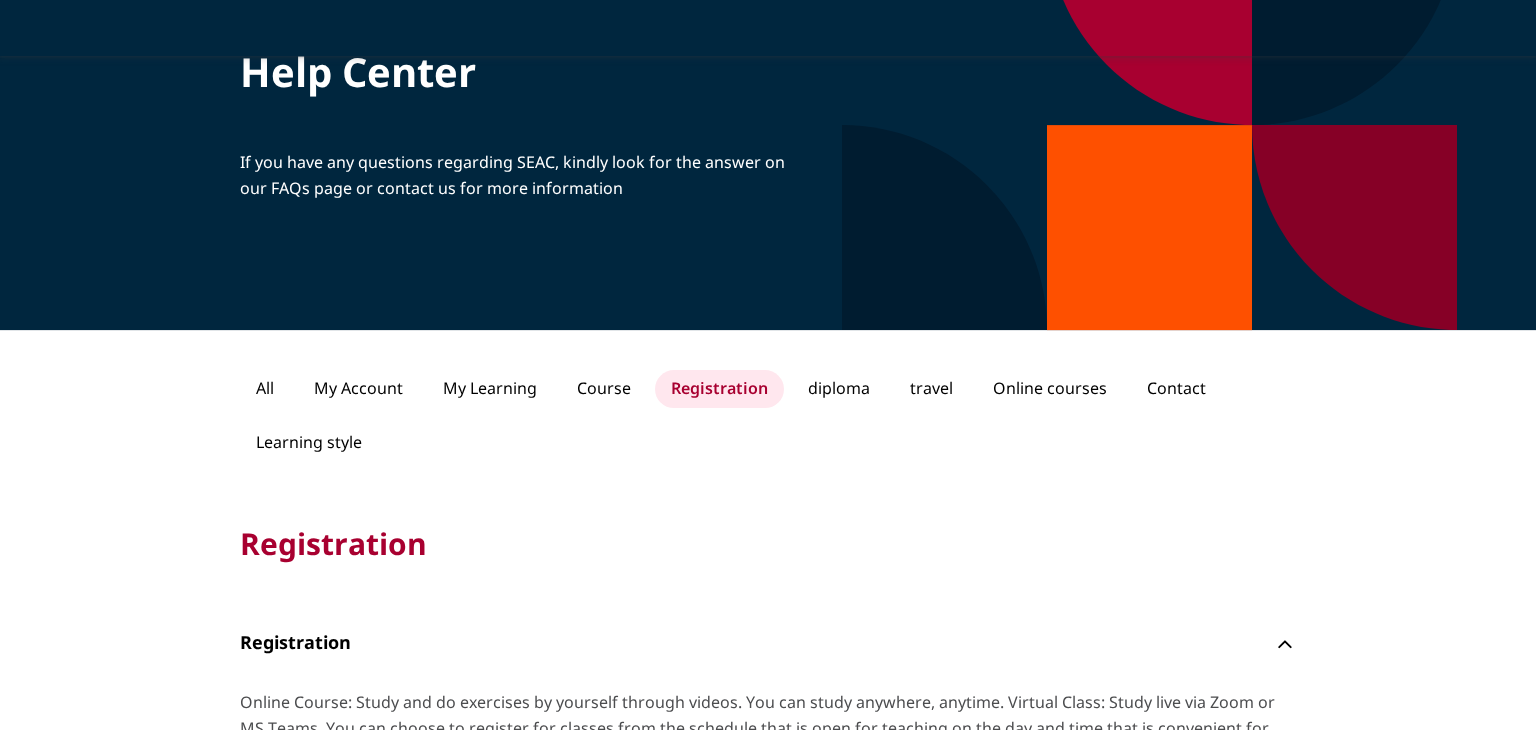 scroll, scrollTop: 91, scrollLeft: 0, axis: vertical 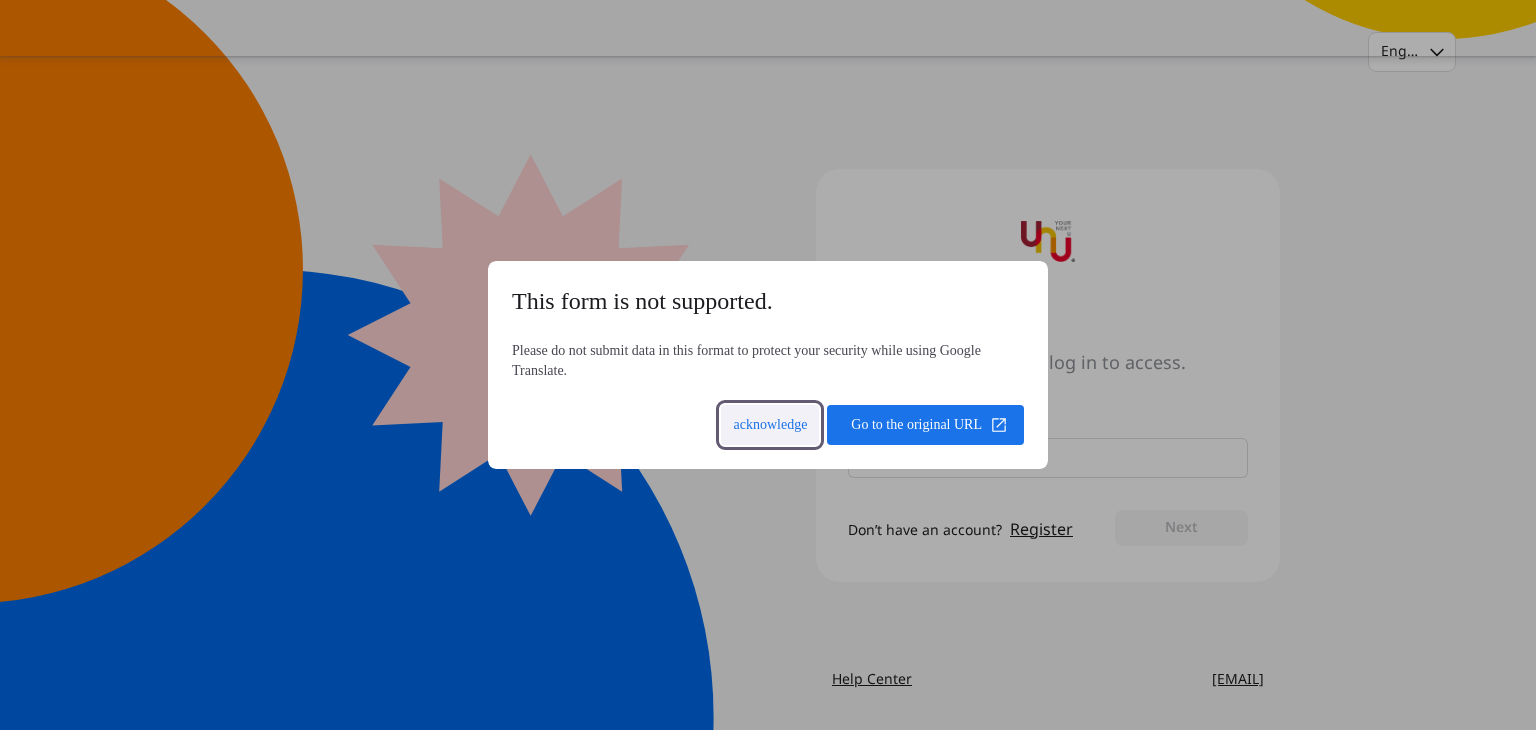 click at bounding box center [770, 425] 